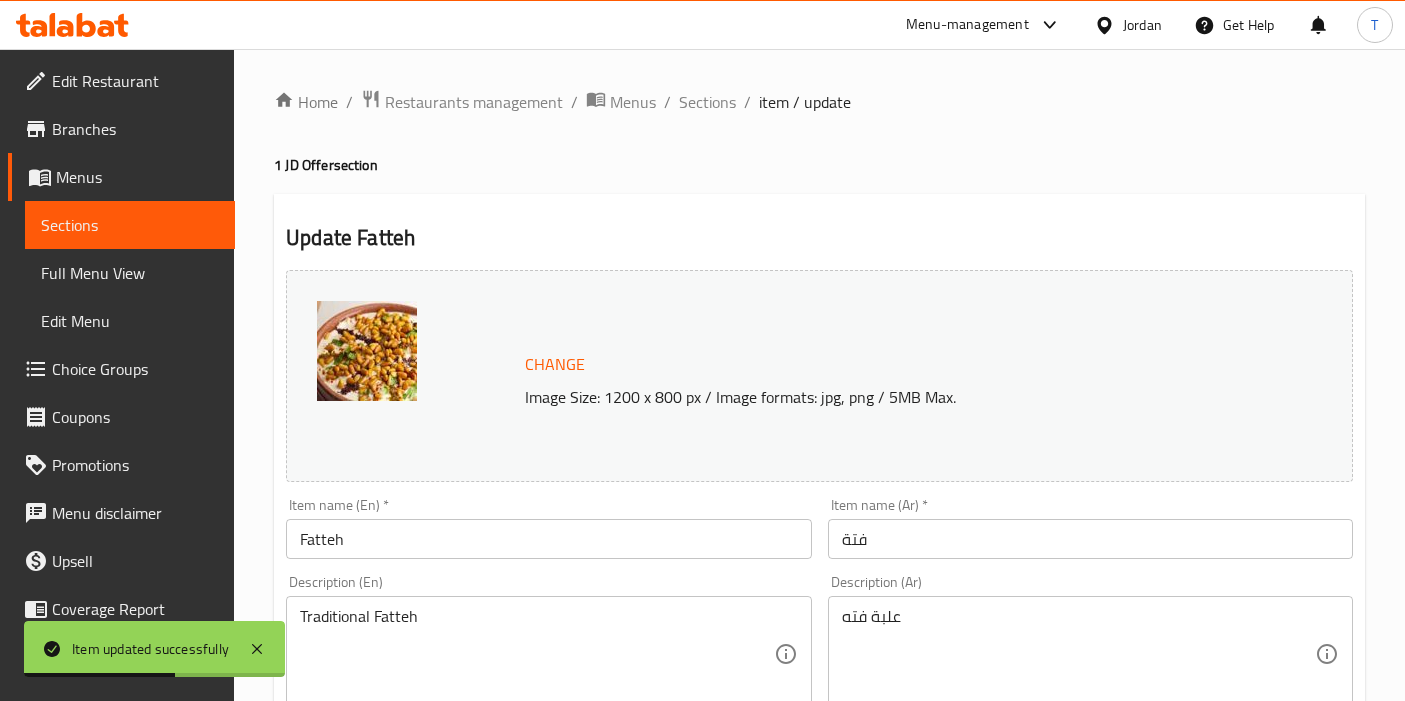 scroll, scrollTop: 0, scrollLeft: 0, axis: both 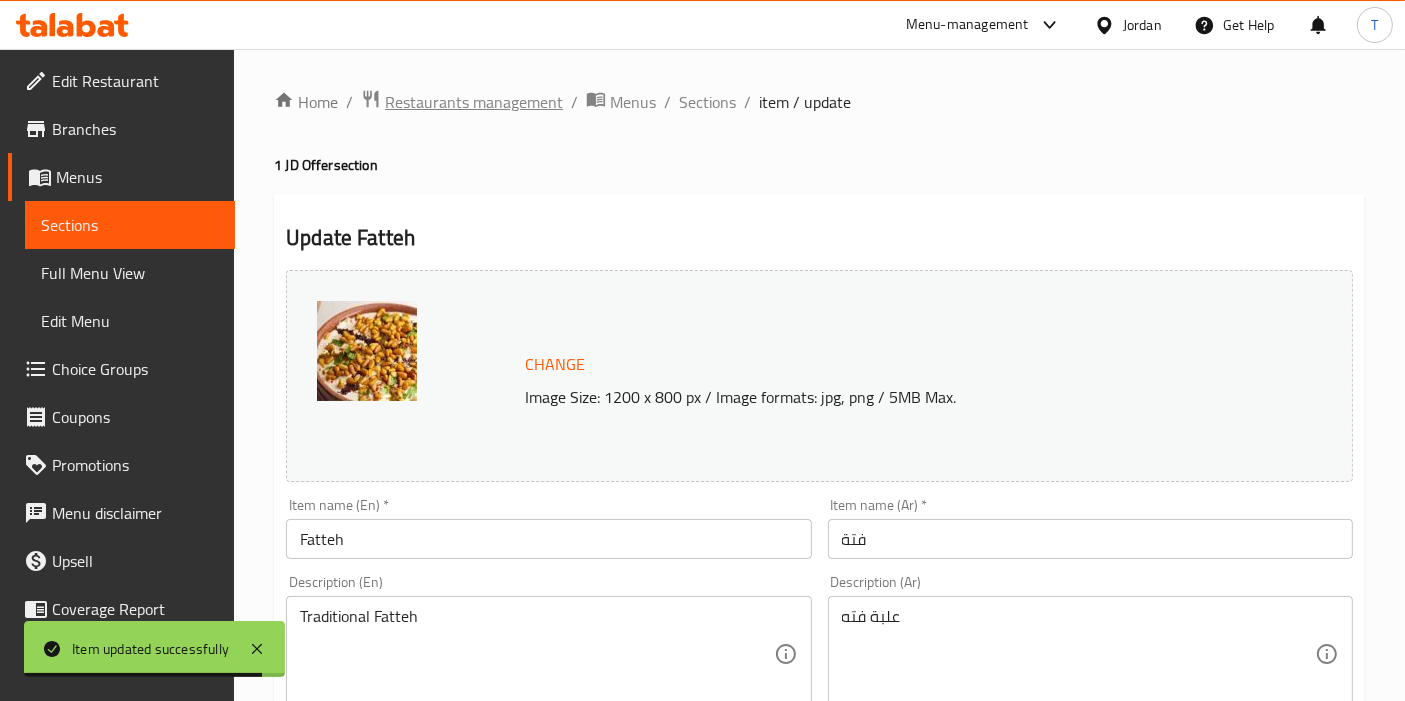click on "Restaurants management" at bounding box center [474, 102] 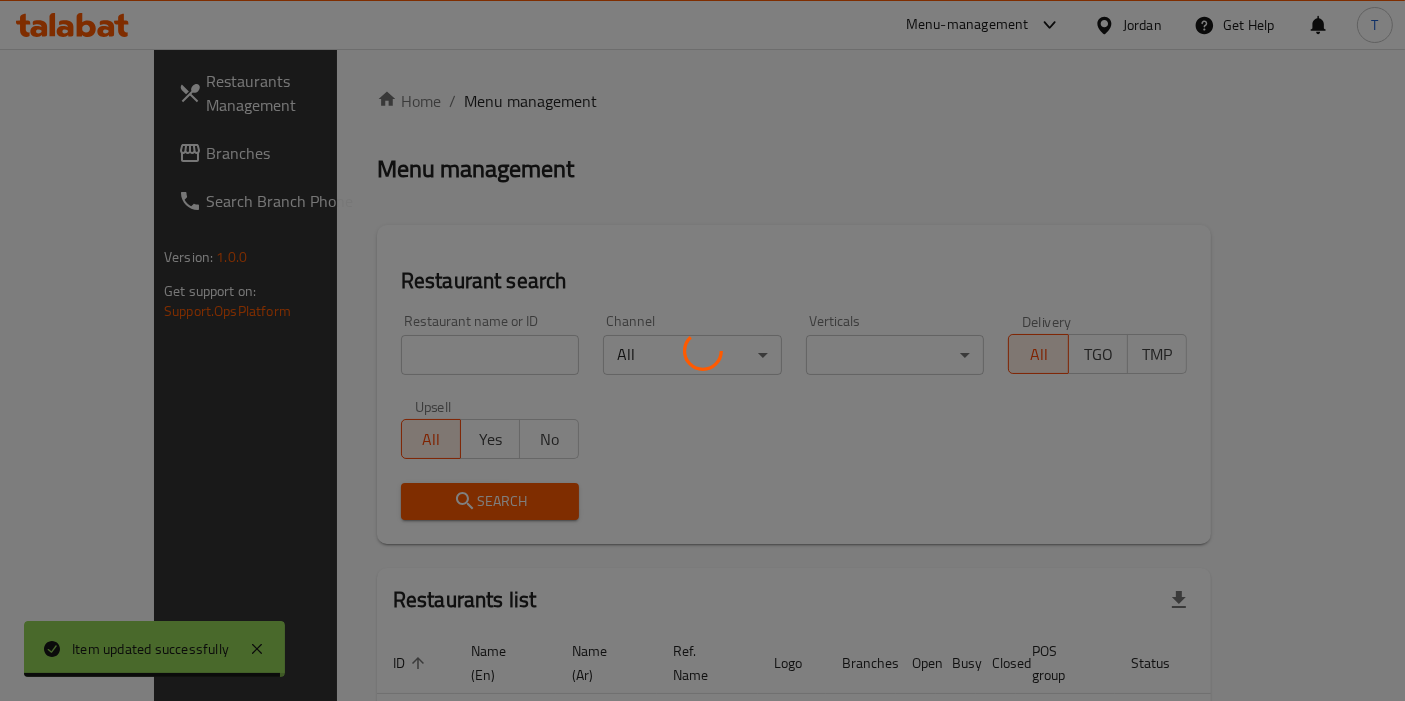 click at bounding box center [702, 350] 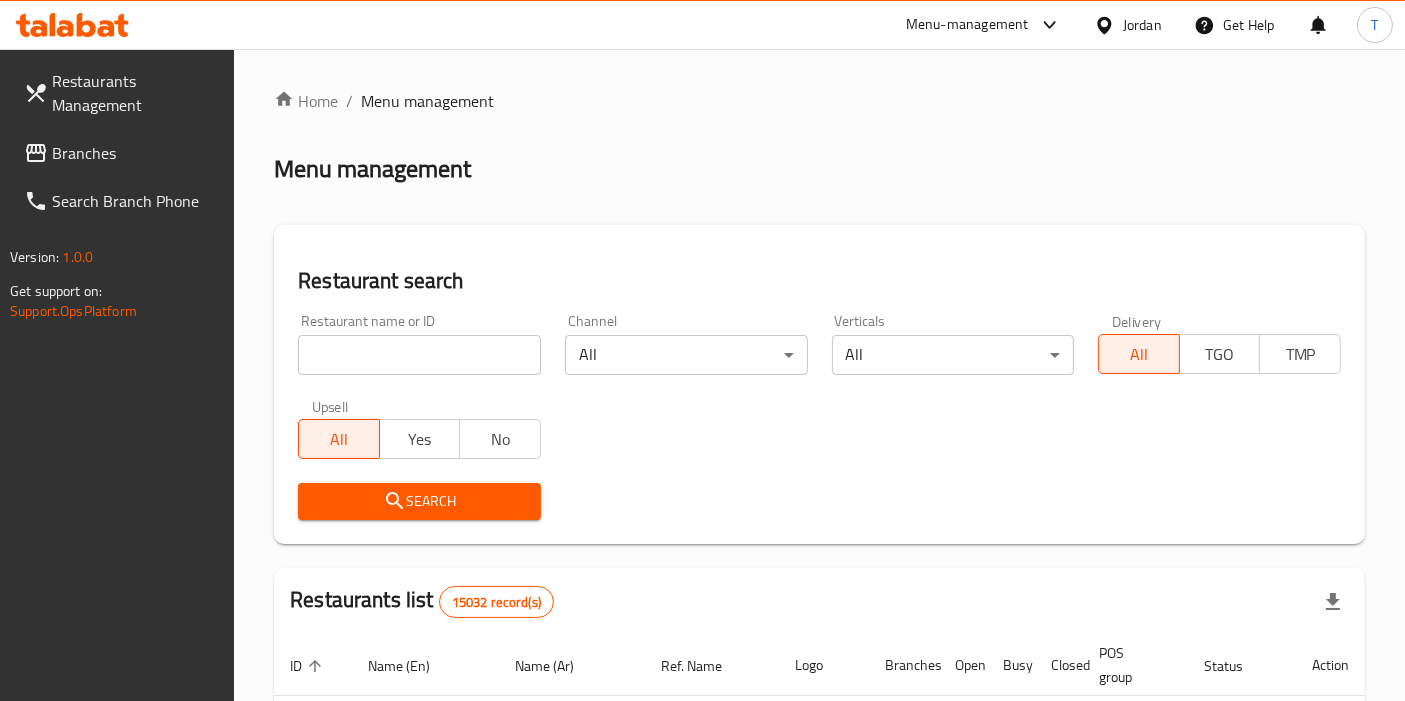 click at bounding box center [419, 355] 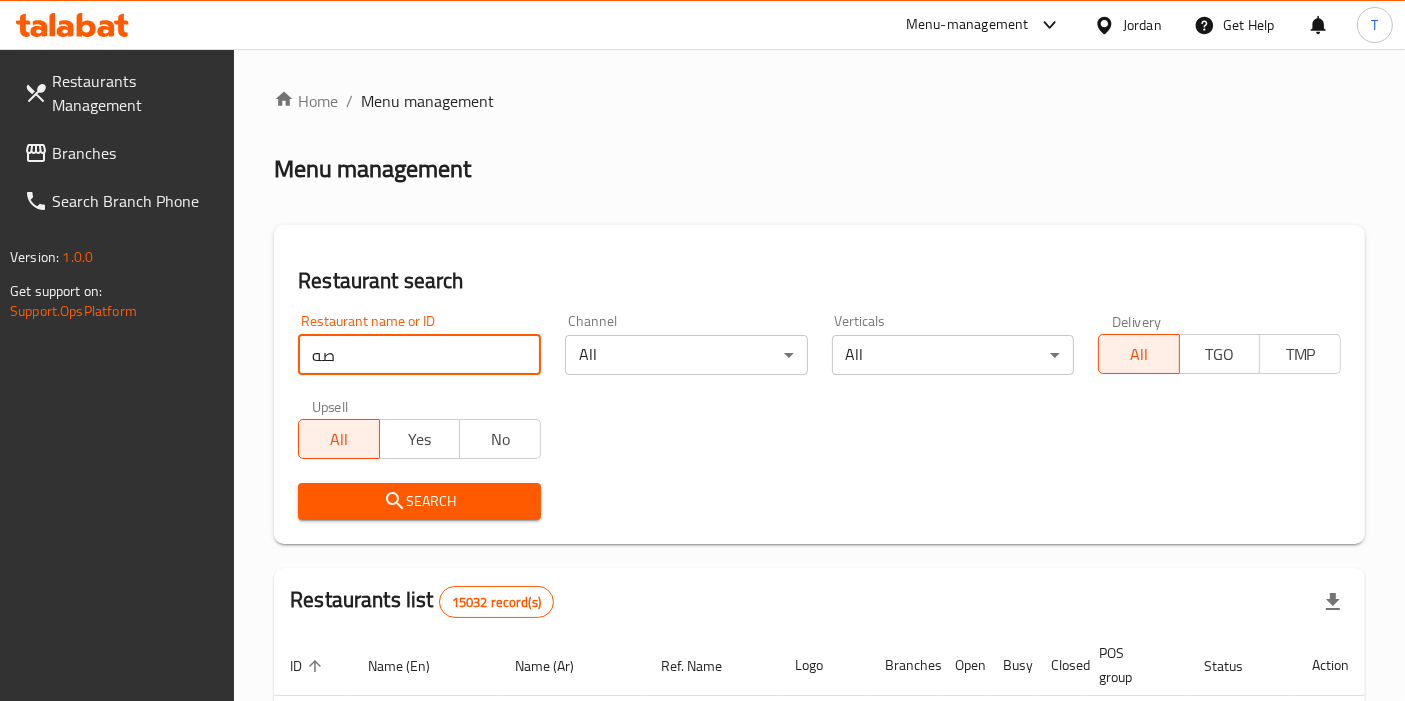 type on "ص" 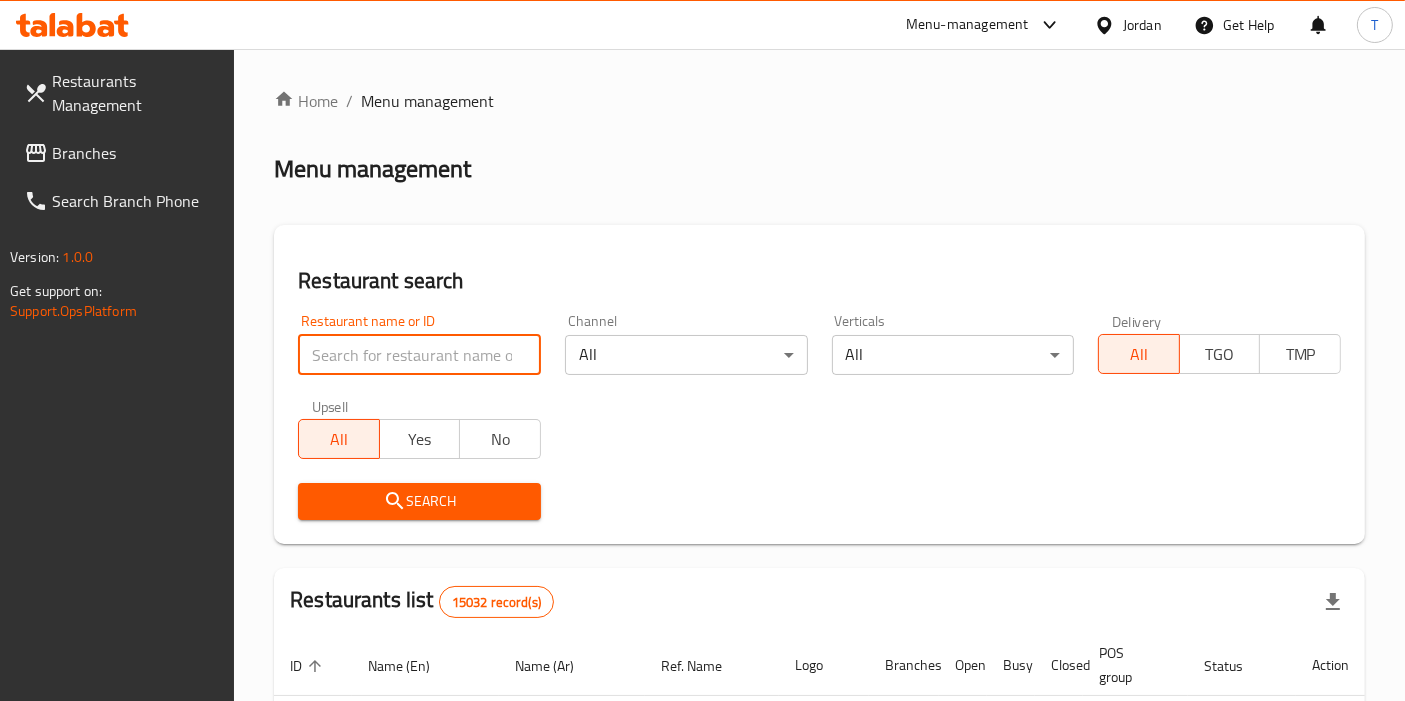 drag, startPoint x: 340, startPoint y: 400, endPoint x: 357, endPoint y: 360, distance: 43.462627 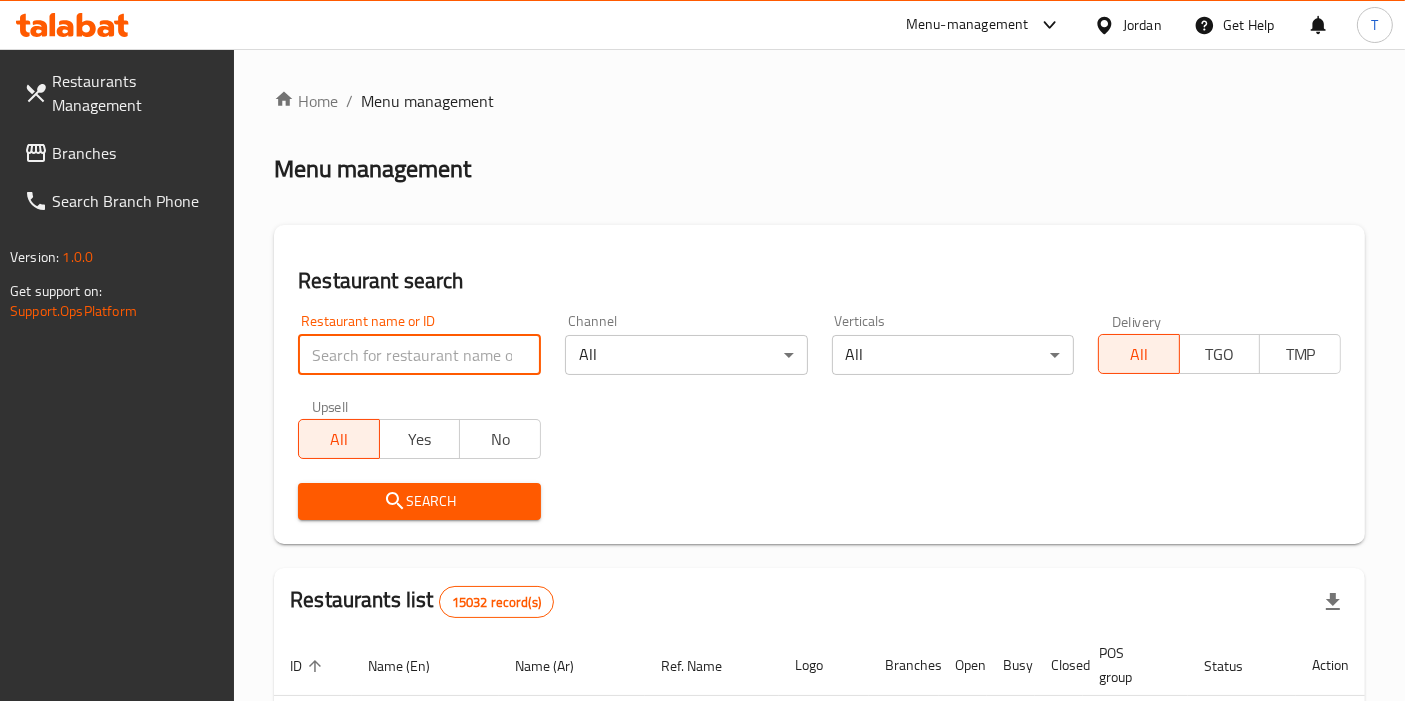 click on "Upsell" at bounding box center (330, 406) 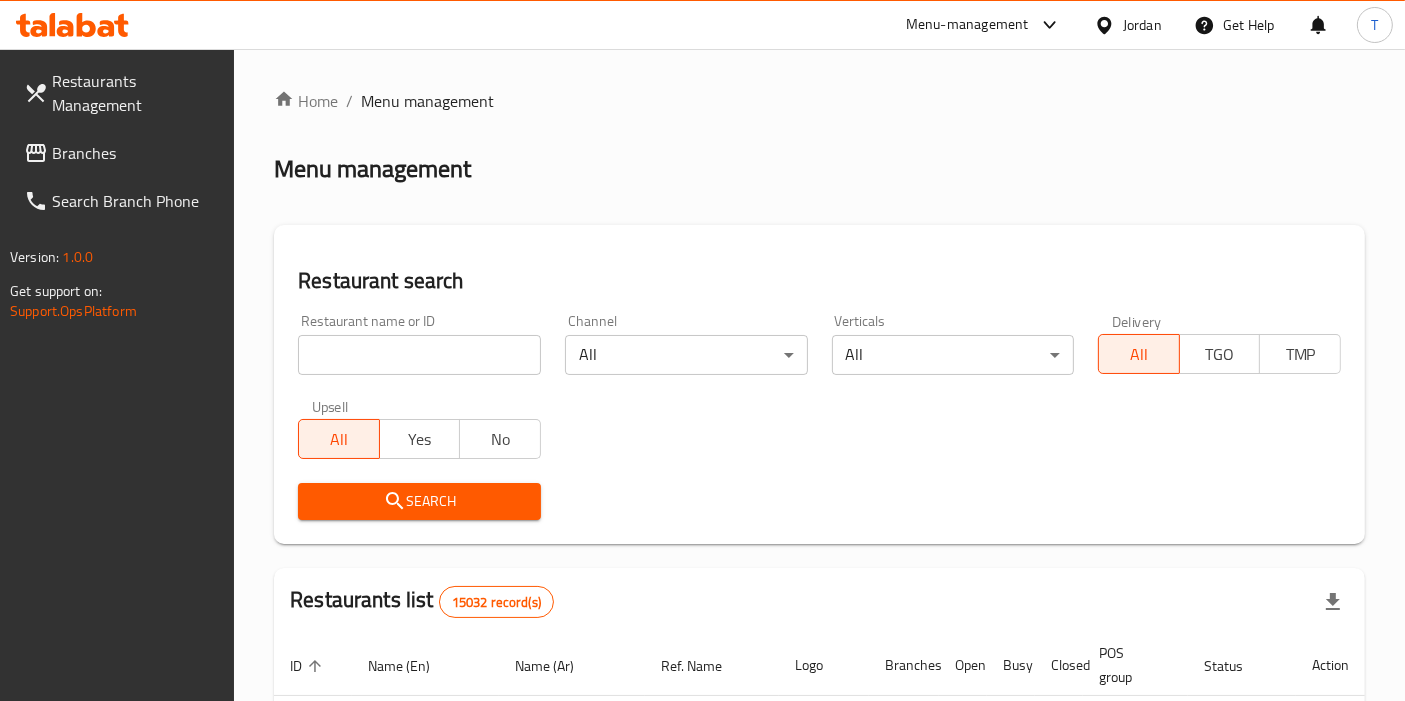 click at bounding box center [419, 355] 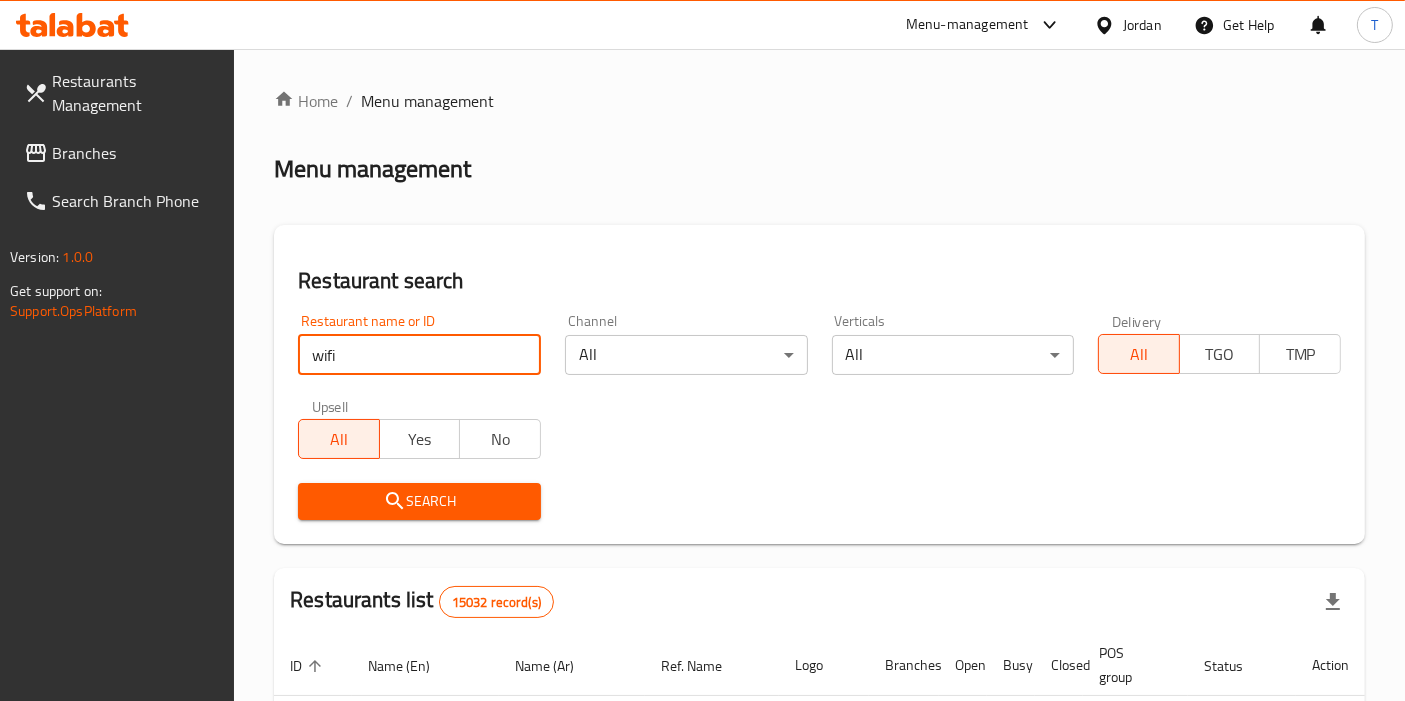 type on "wifi burger" 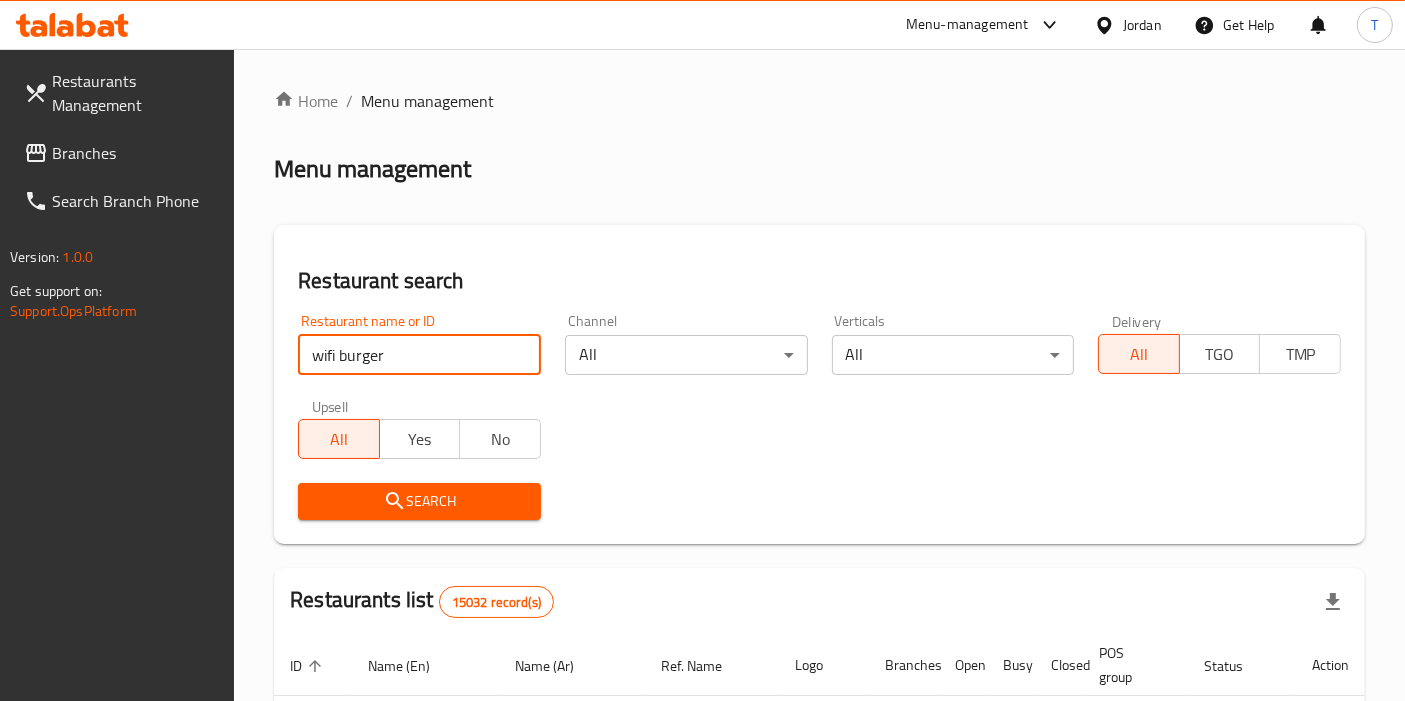 click on "Search" at bounding box center (419, 501) 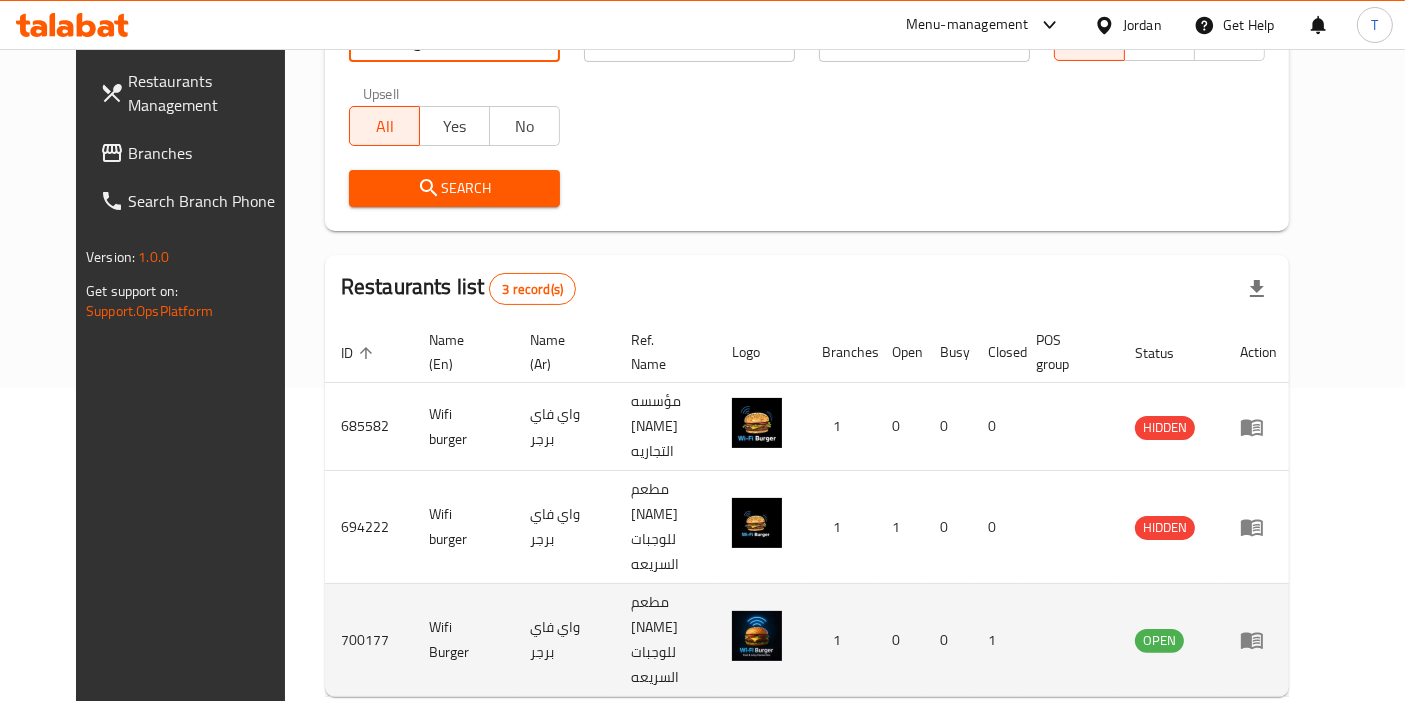 scroll, scrollTop: 314, scrollLeft: 0, axis: vertical 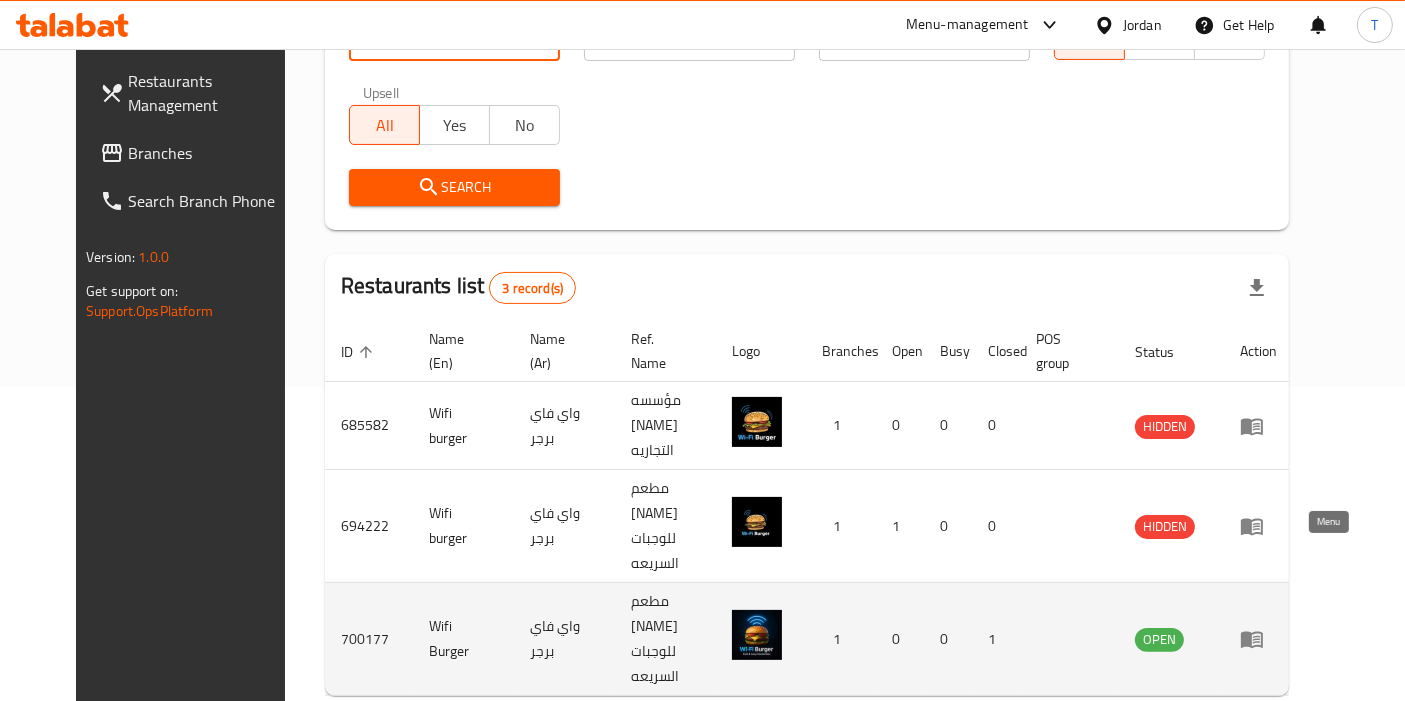 click 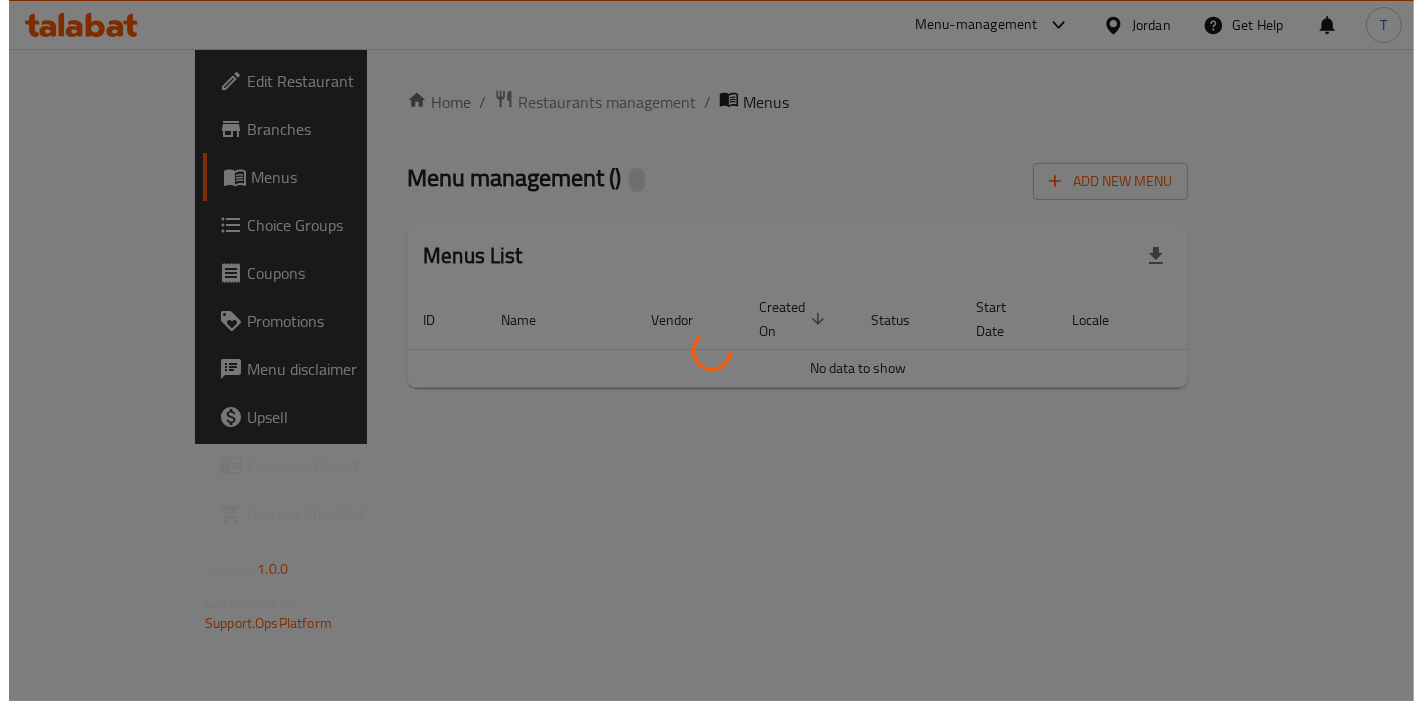 scroll, scrollTop: 0, scrollLeft: 0, axis: both 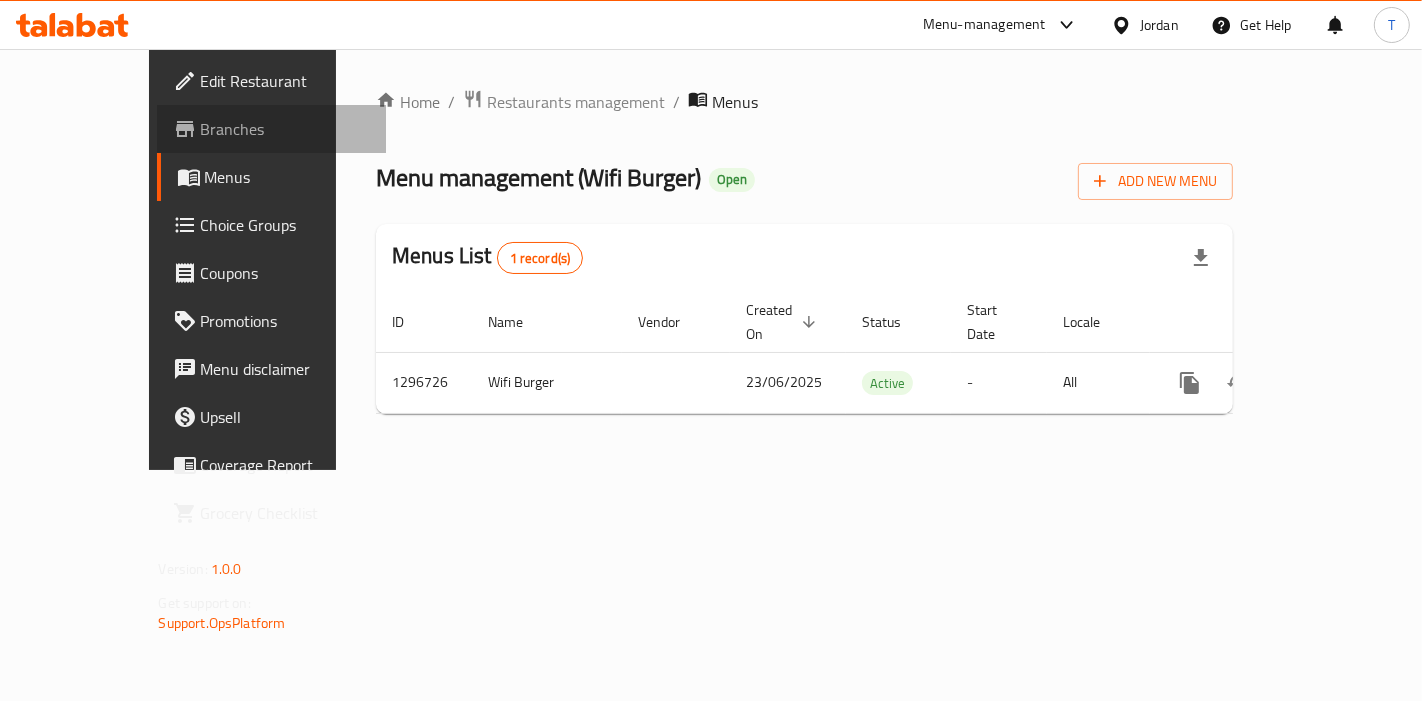click on "Branches" at bounding box center [271, 129] 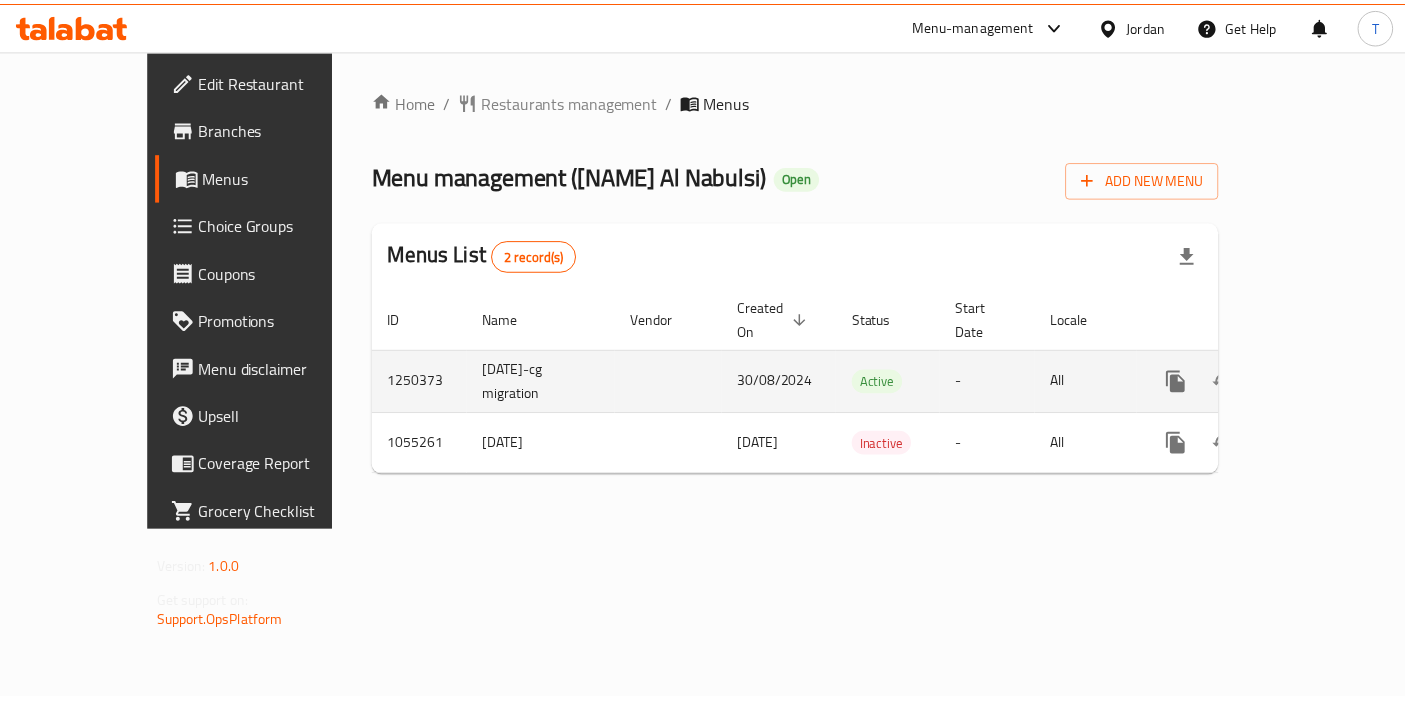 scroll, scrollTop: 0, scrollLeft: 0, axis: both 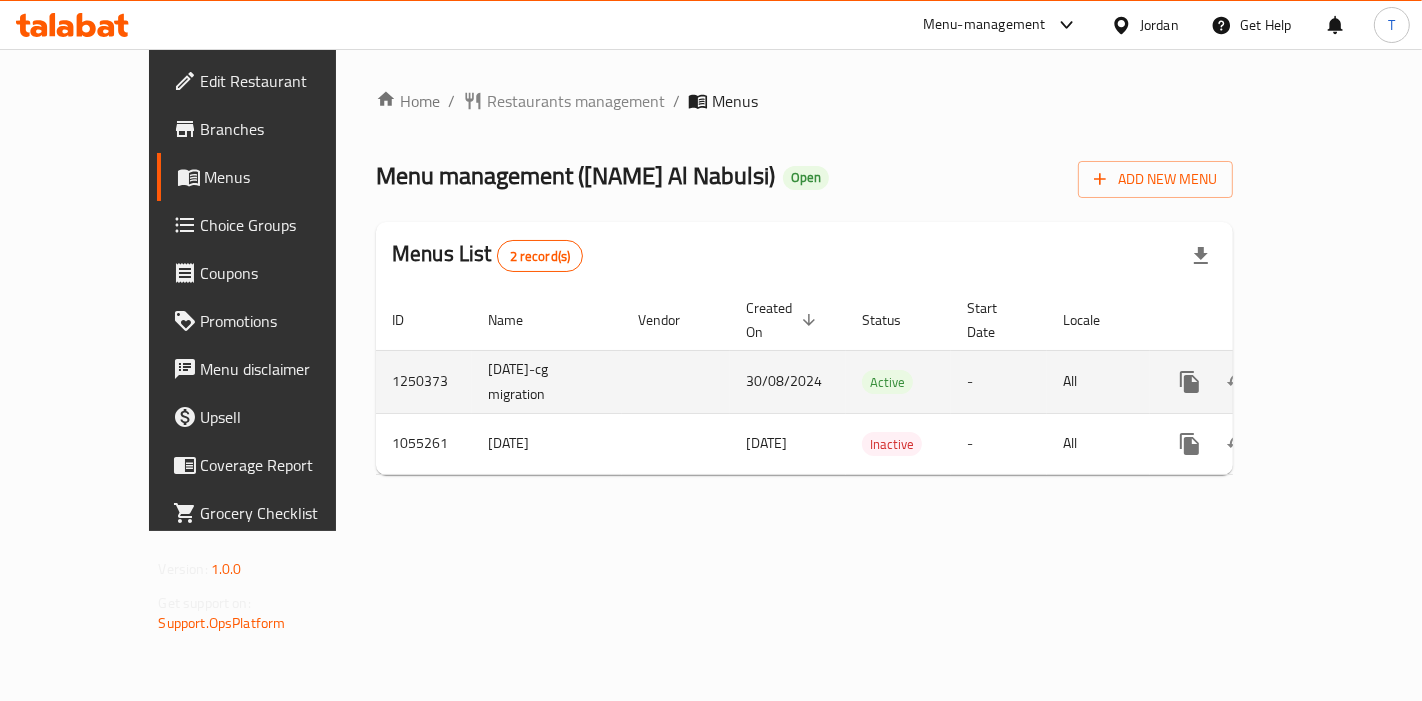 click at bounding box center [1334, 382] 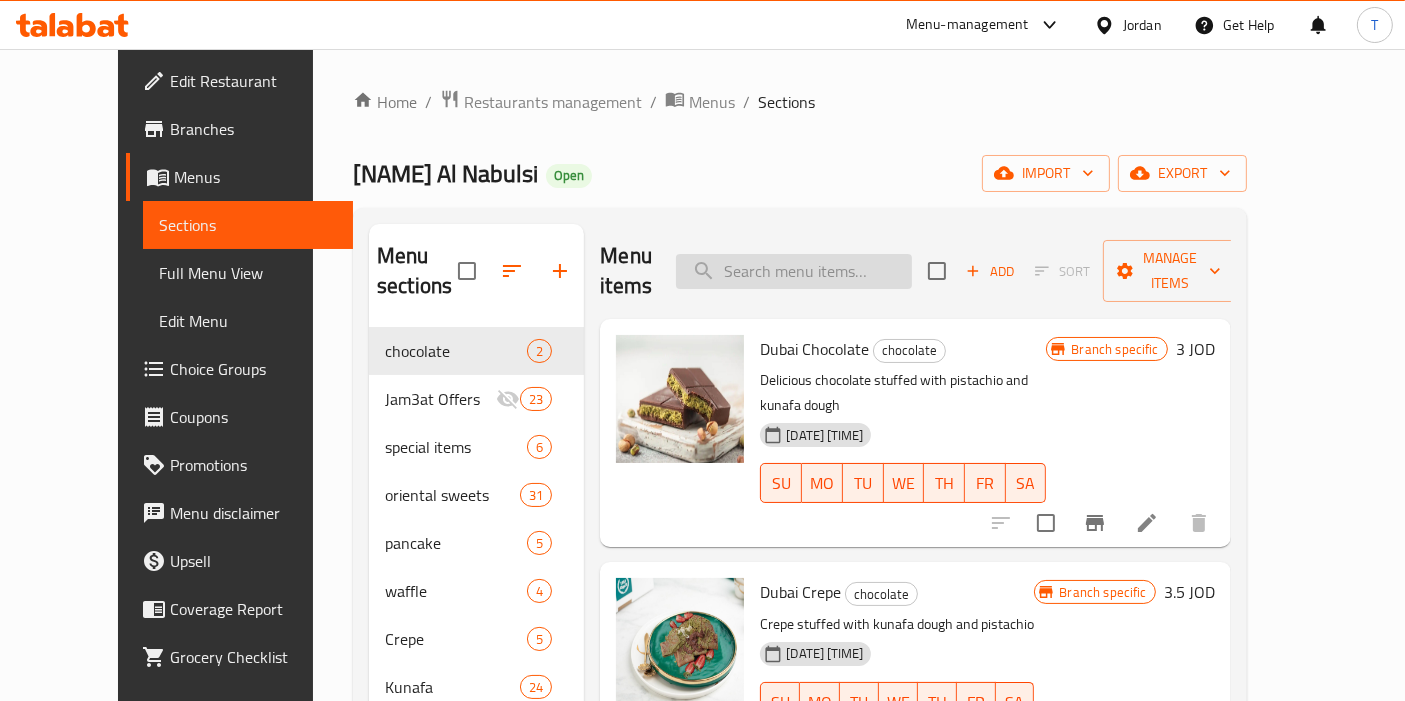 click at bounding box center [794, 271] 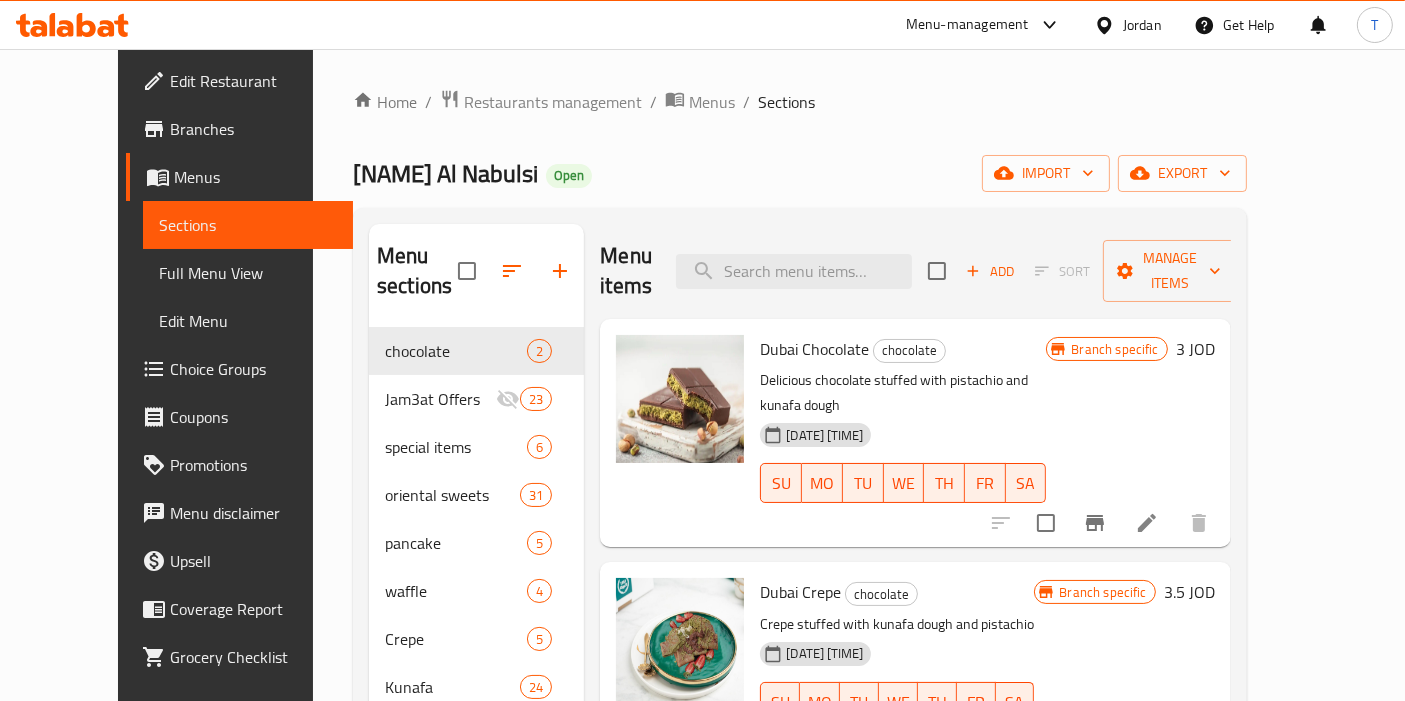paste on "Worbat With Aleppo pistachio" 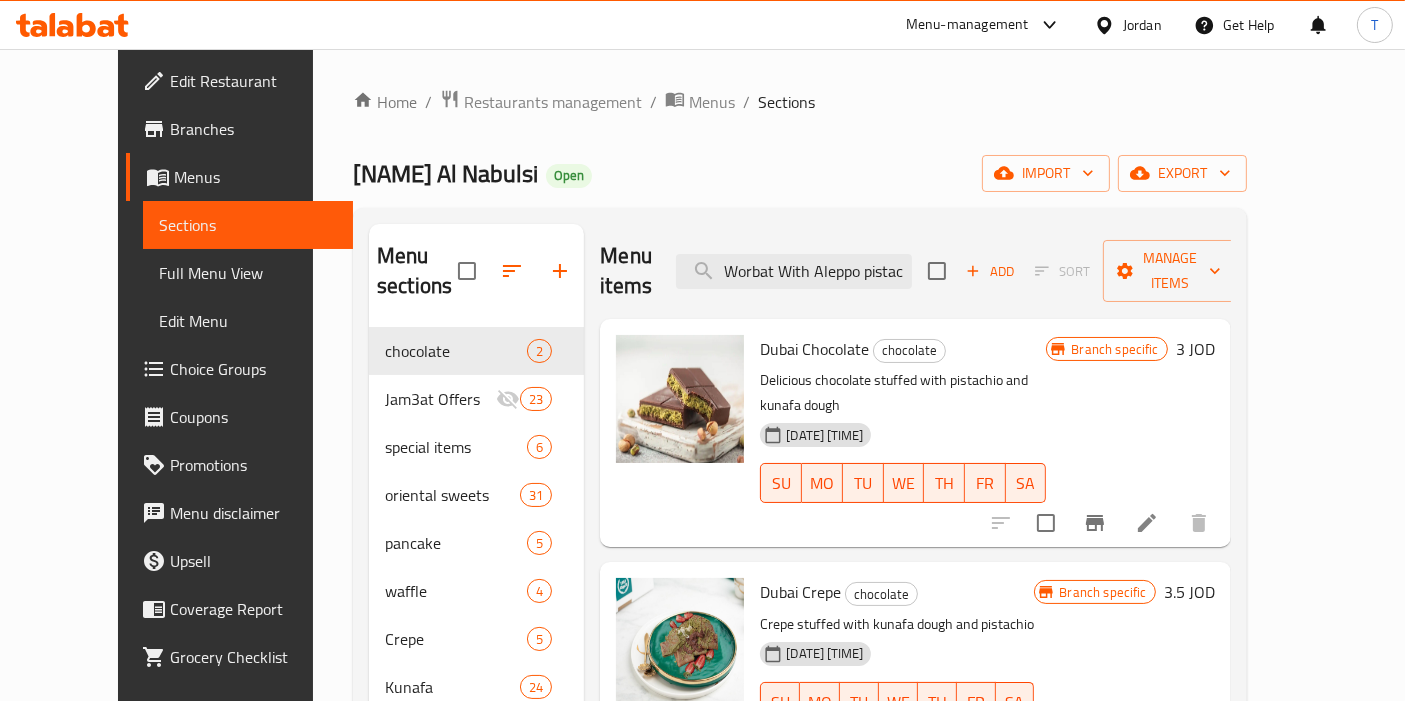 scroll, scrollTop: 0, scrollLeft: 20, axis: horizontal 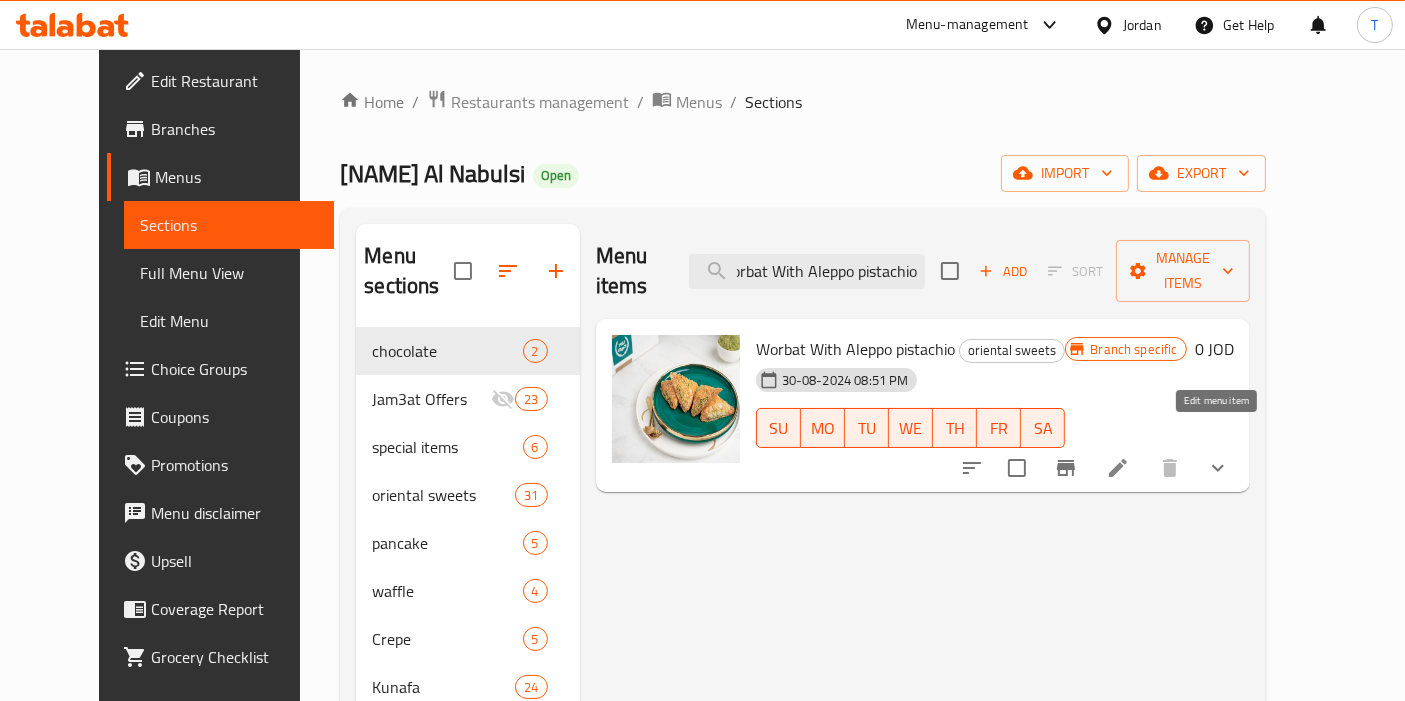 type on "Worbat With Aleppo pistachio" 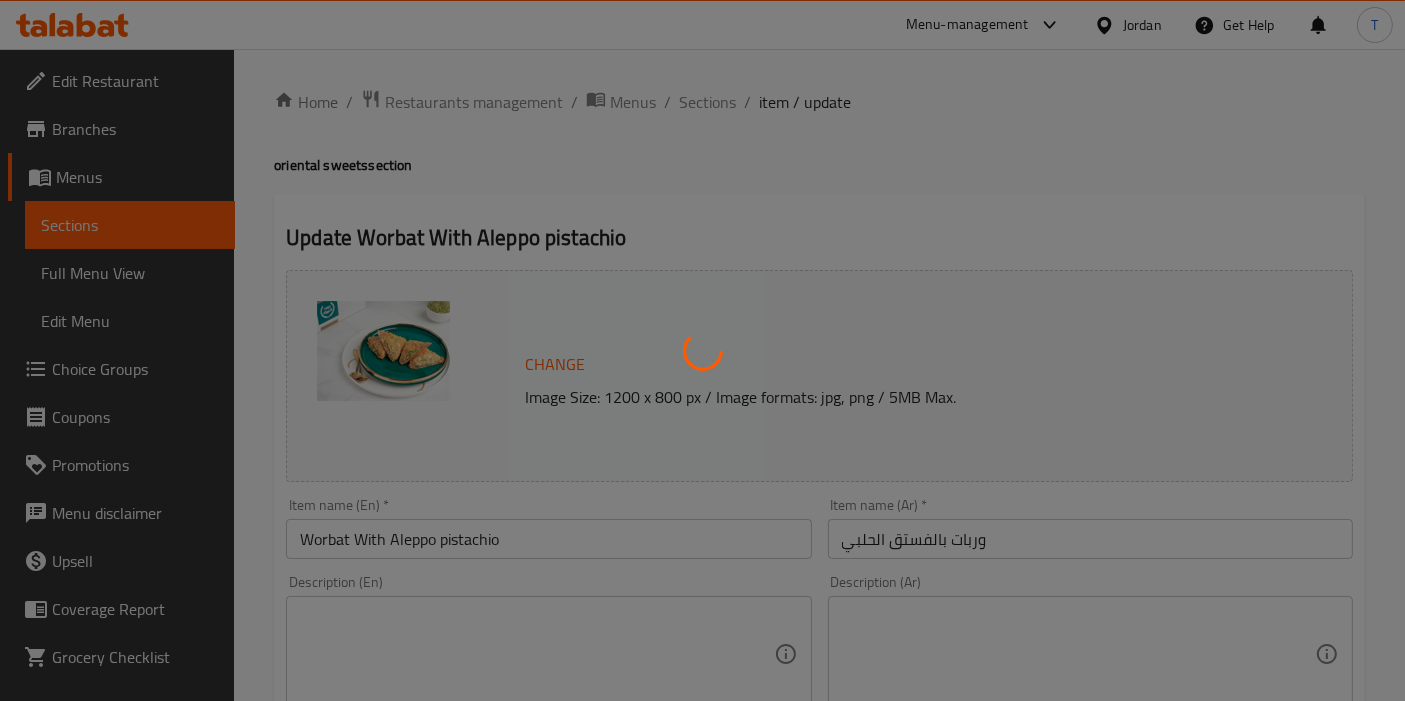 type on "إختيارك من الحجم:" 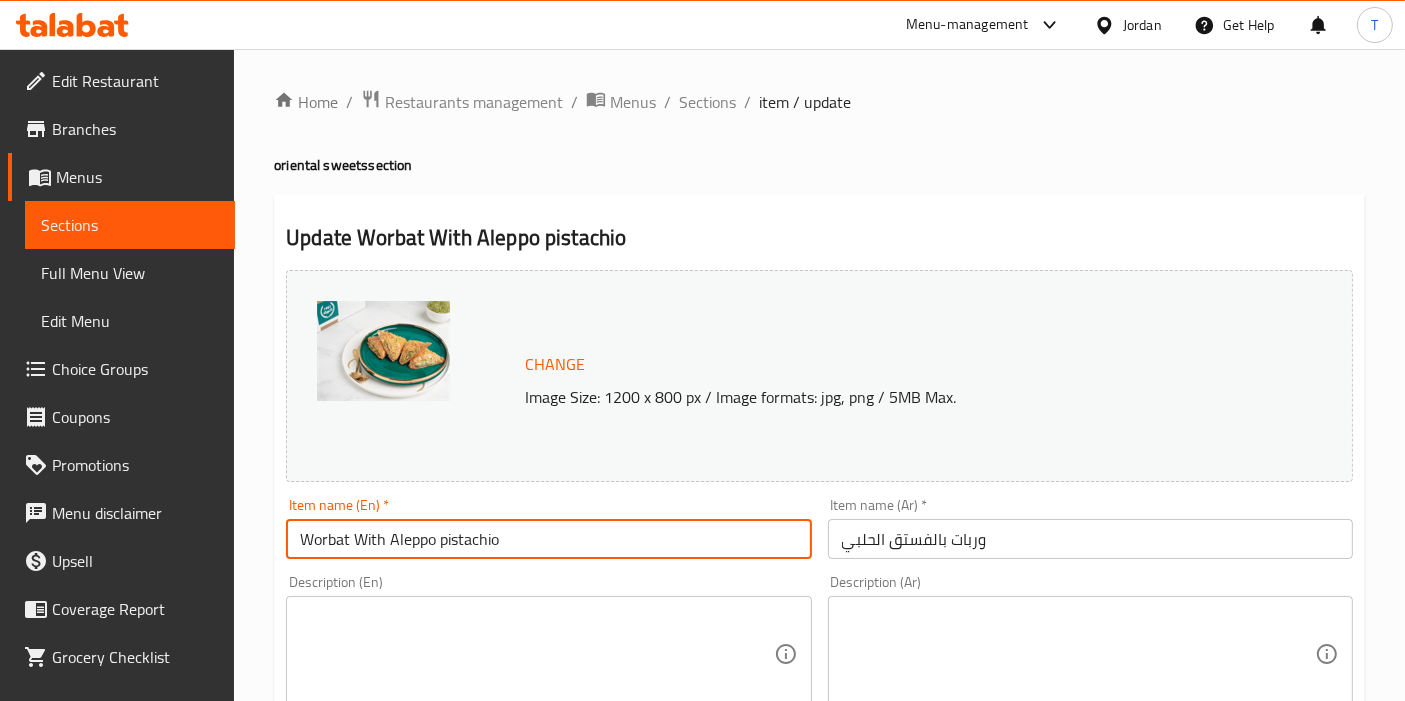 click on "Worbat With Aleppo pistachio" at bounding box center [548, 539] 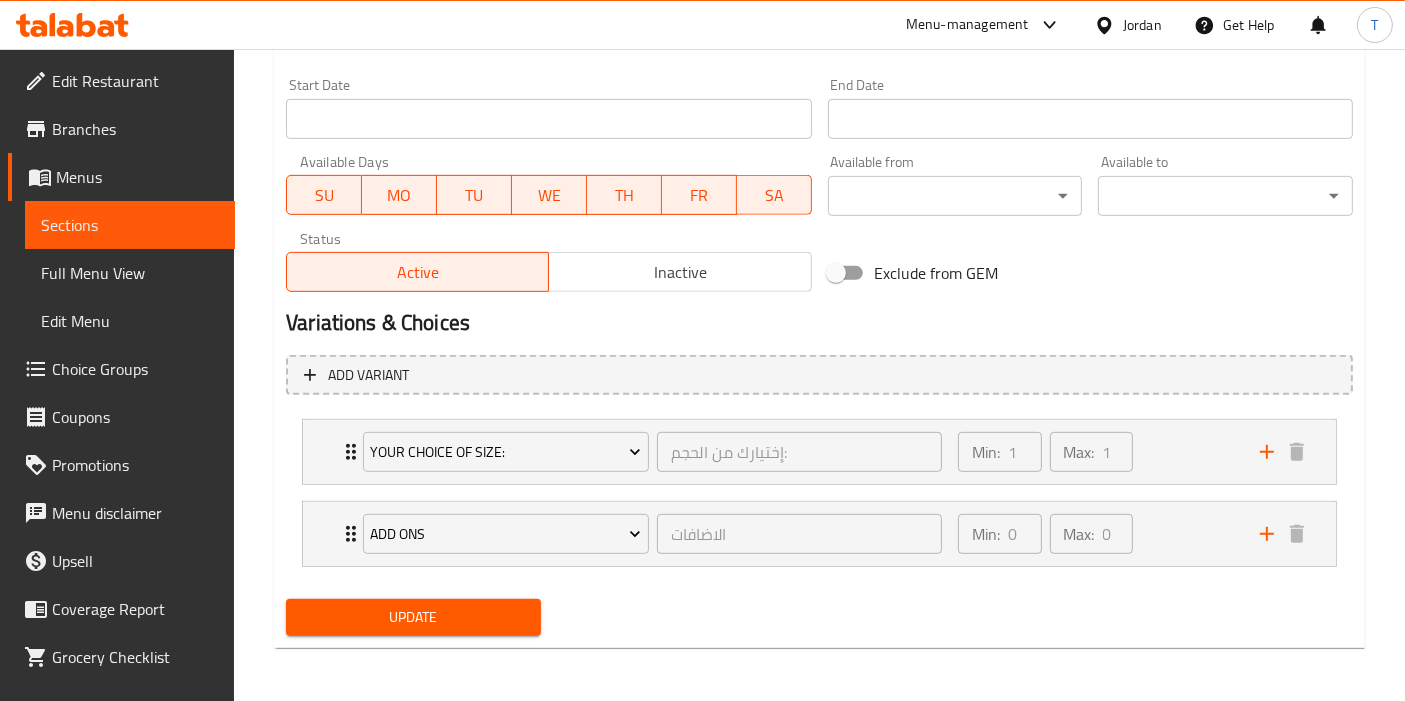 type on "Worbat With pistachio" 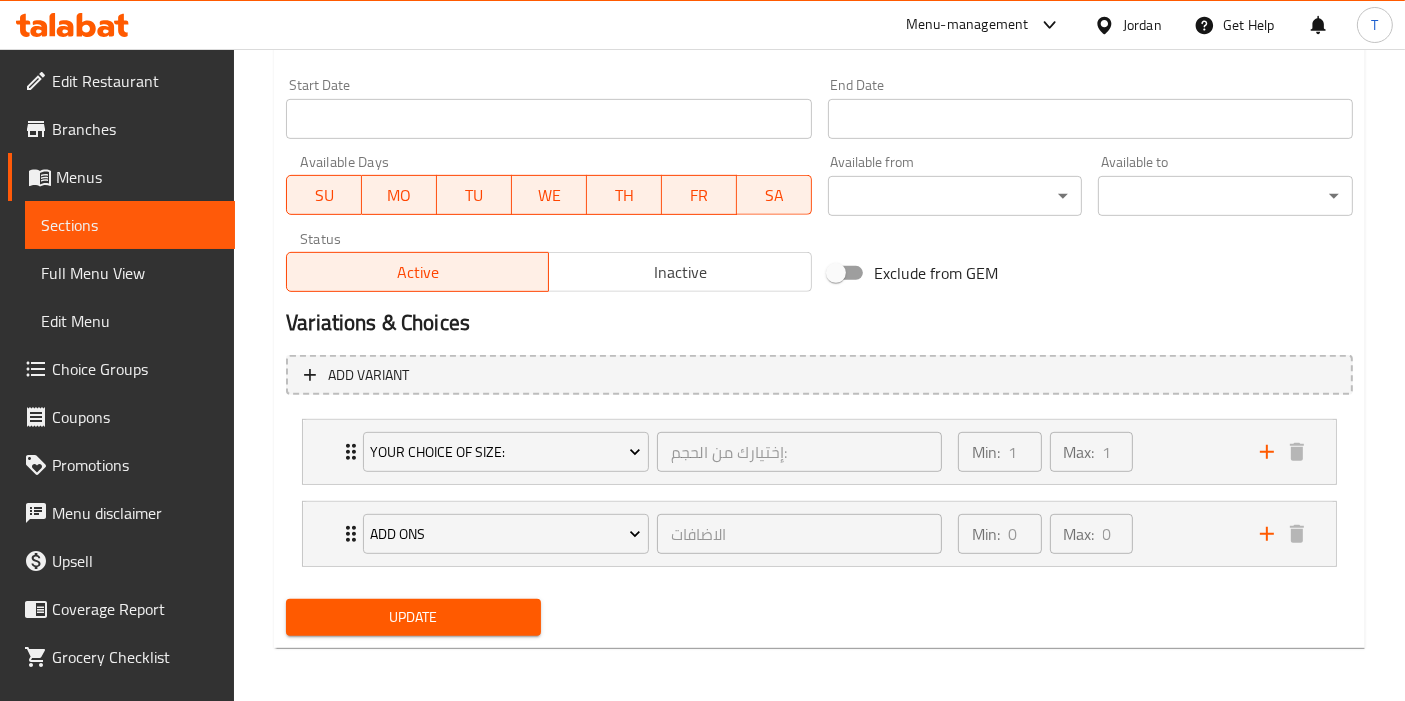 click on "Update" at bounding box center [413, 617] 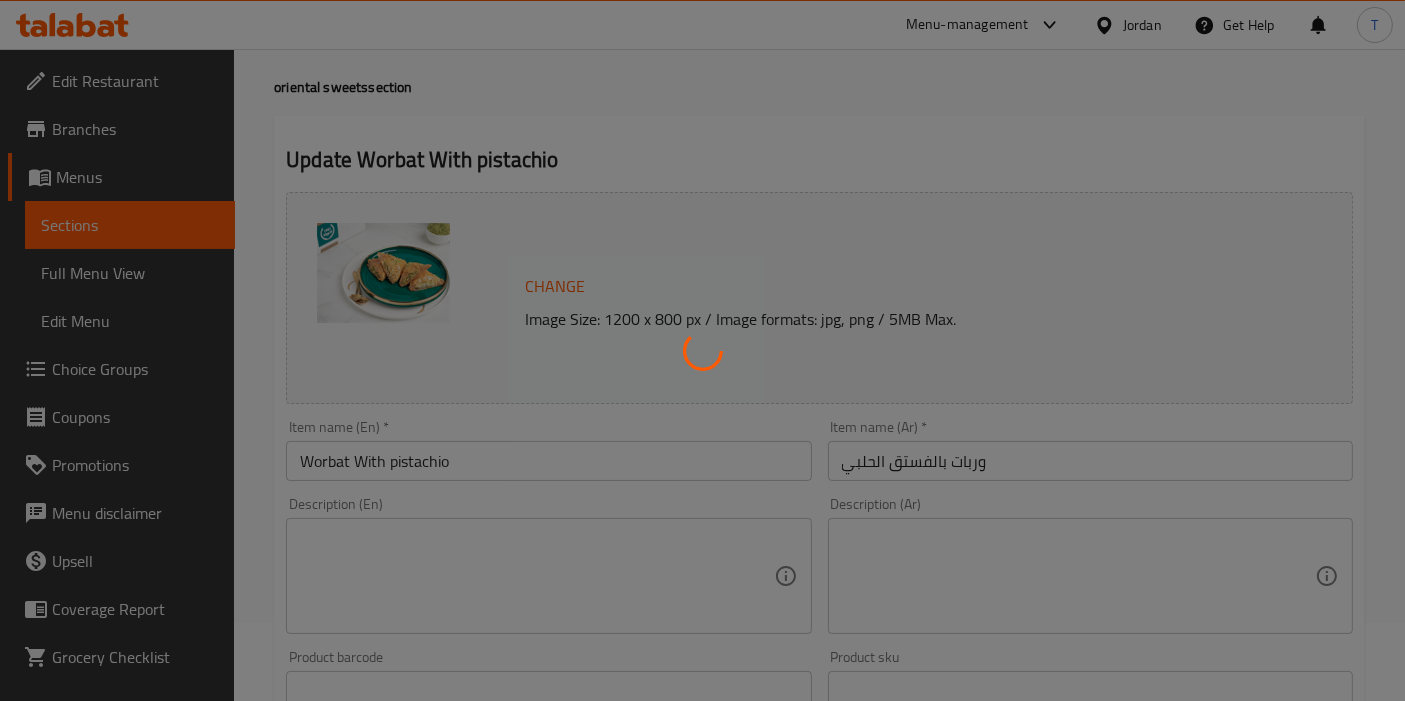 scroll, scrollTop: 0, scrollLeft: 0, axis: both 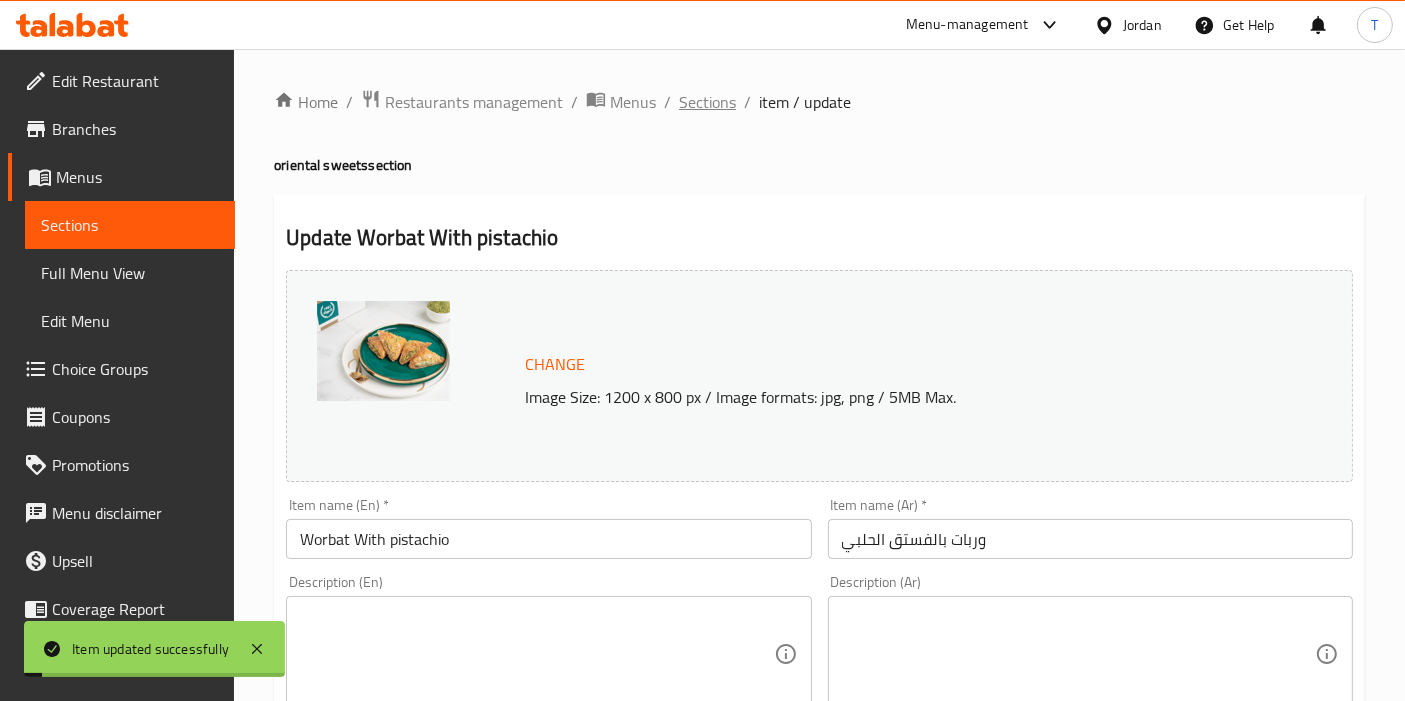 click on "Sections" at bounding box center (707, 102) 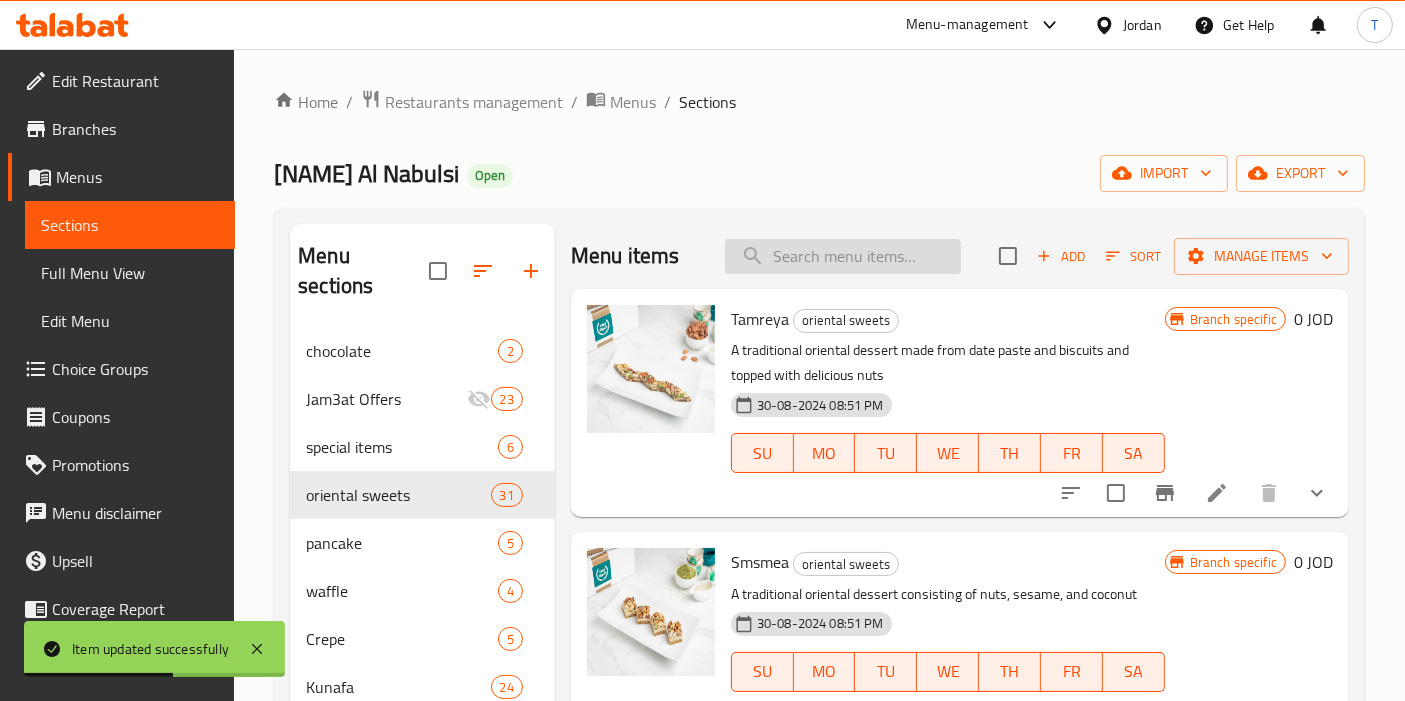 click at bounding box center [843, 256] 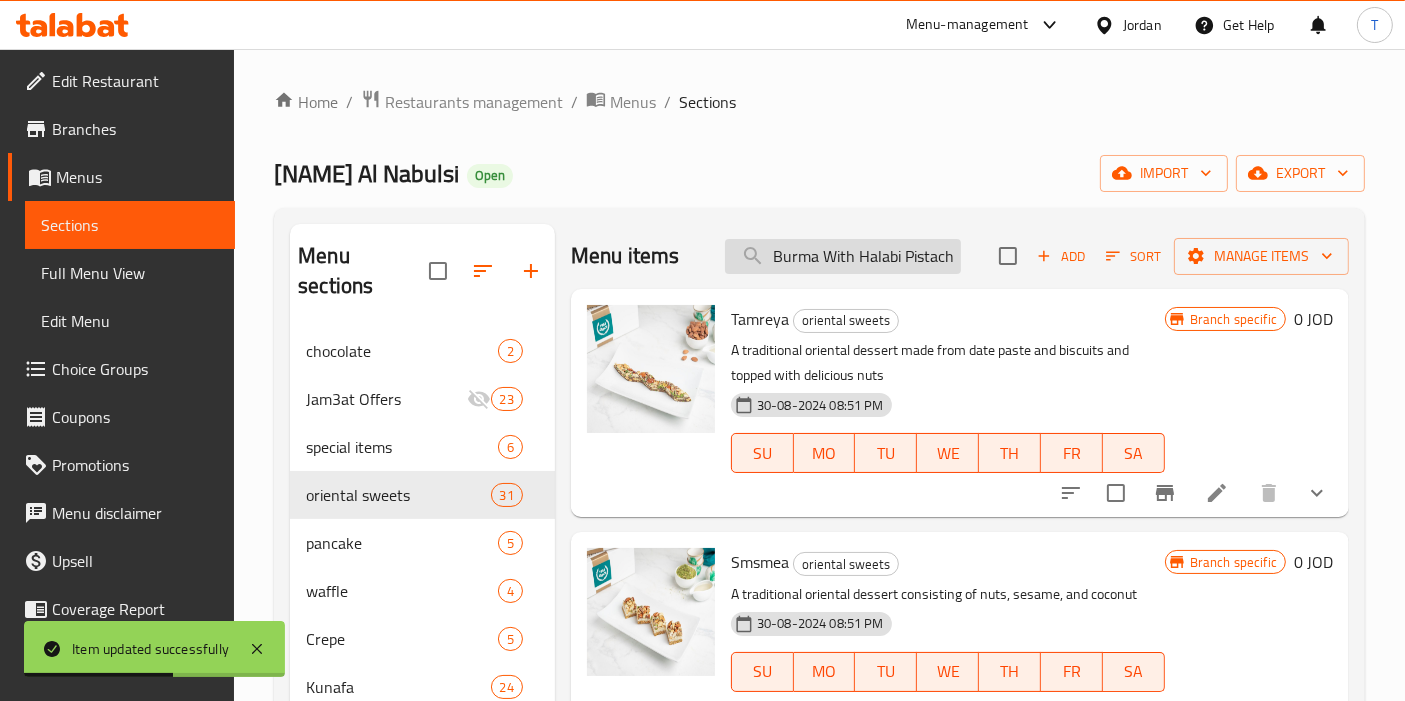 scroll, scrollTop: 0, scrollLeft: 11, axis: horizontal 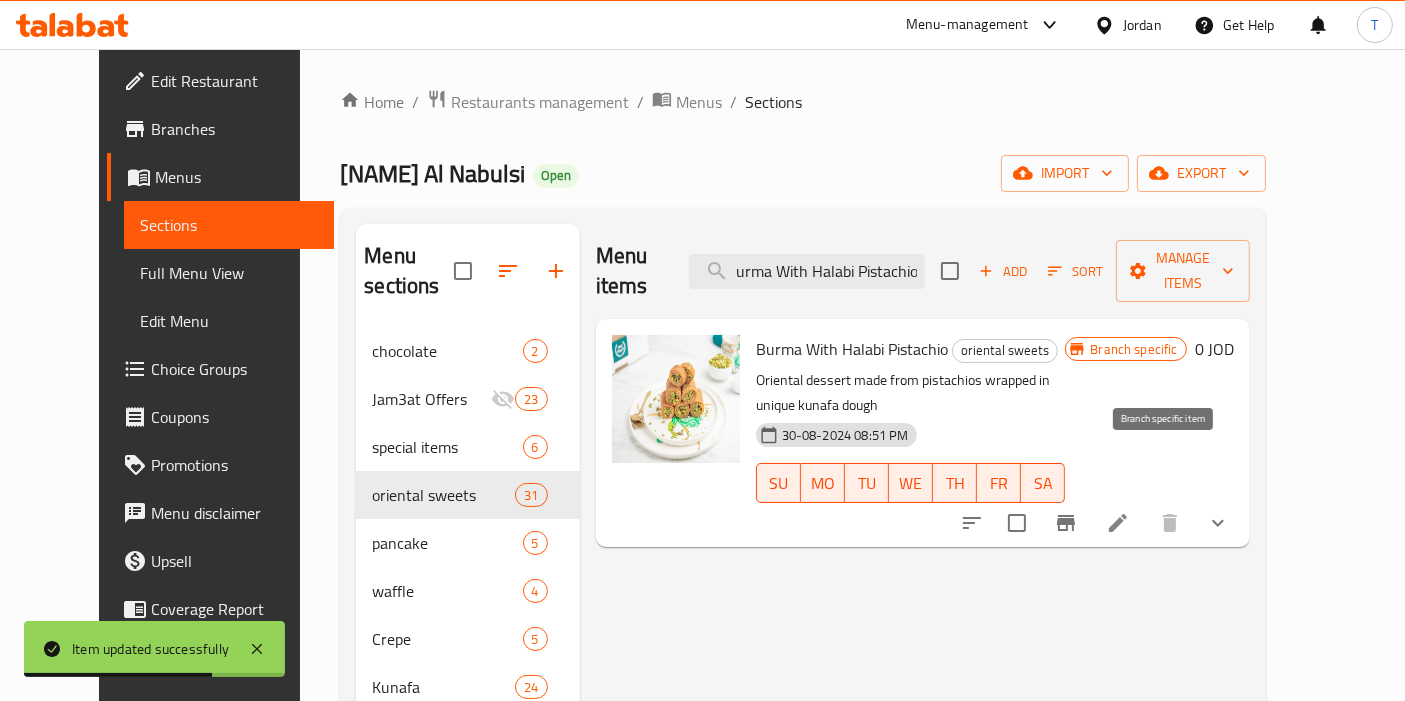 type on "Burma With Halabi Pistachio" 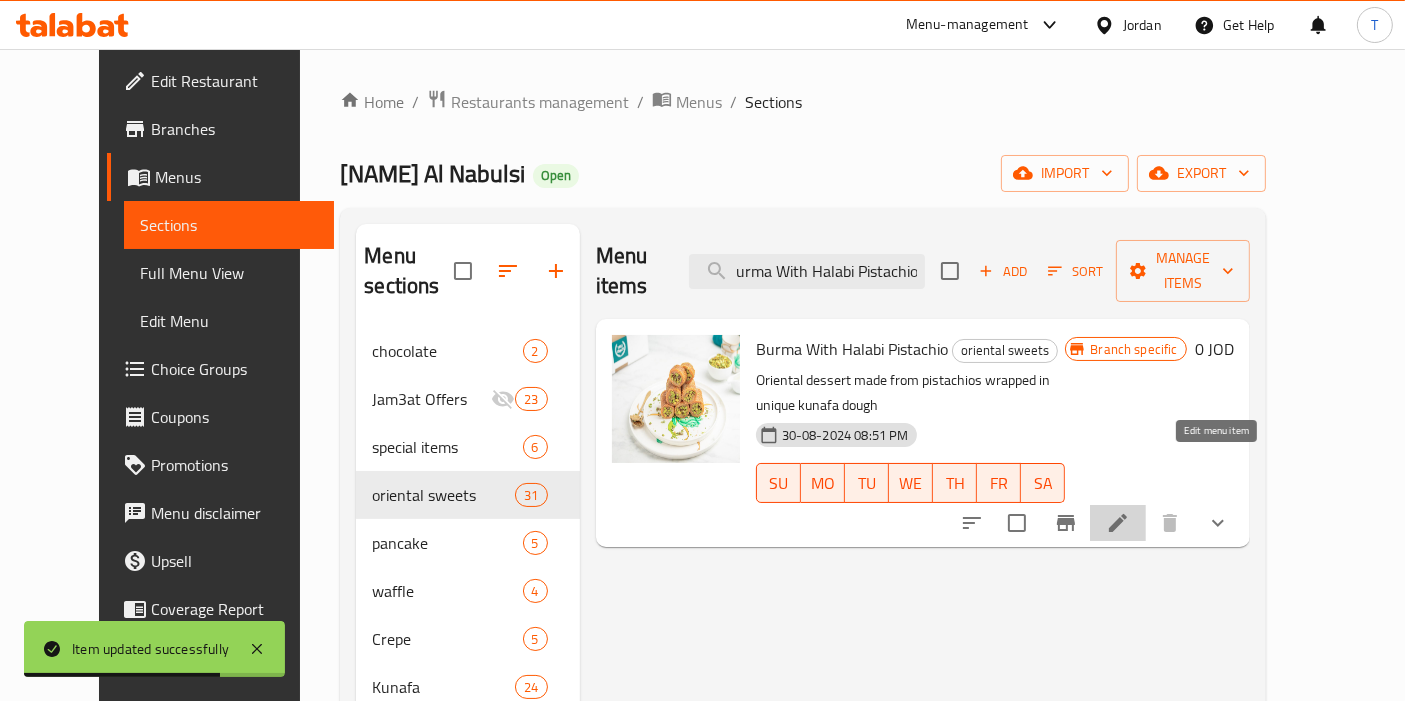 click 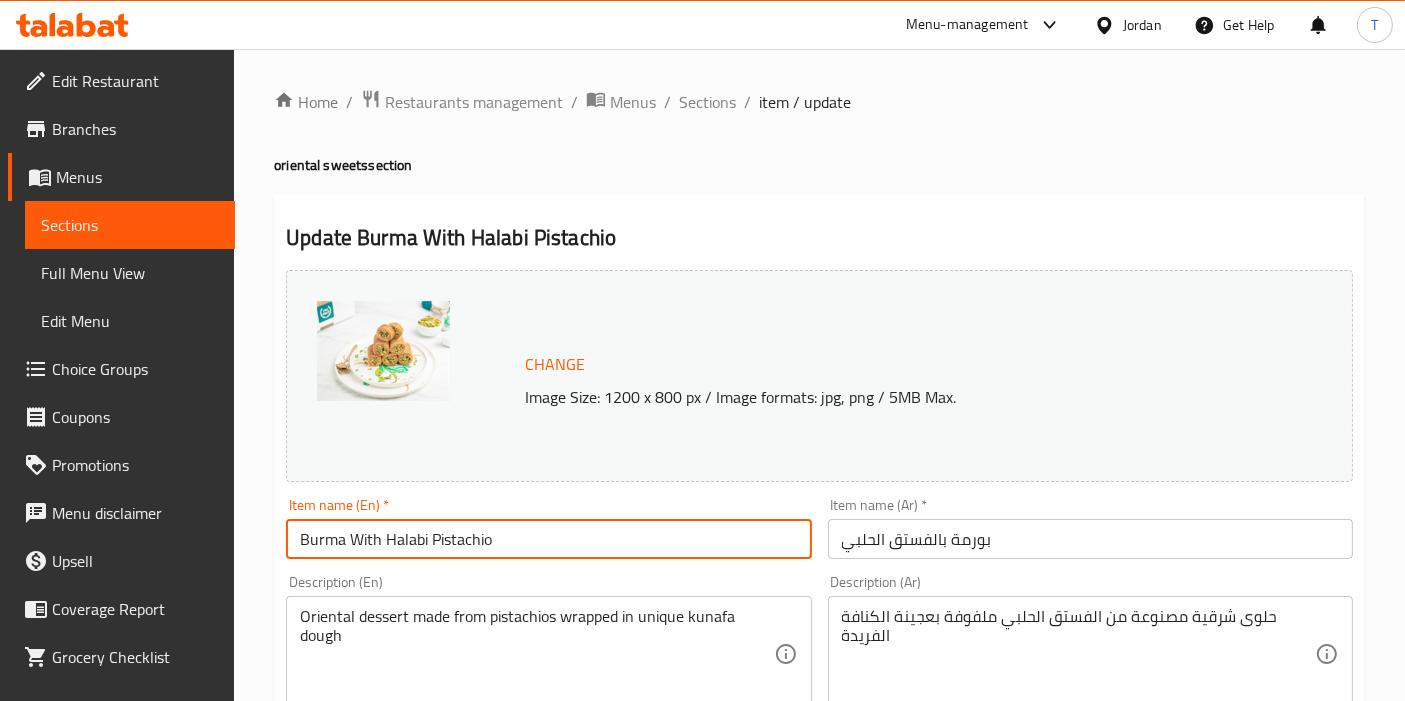 drag, startPoint x: 430, startPoint y: 541, endPoint x: 348, endPoint y: 538, distance: 82.05486 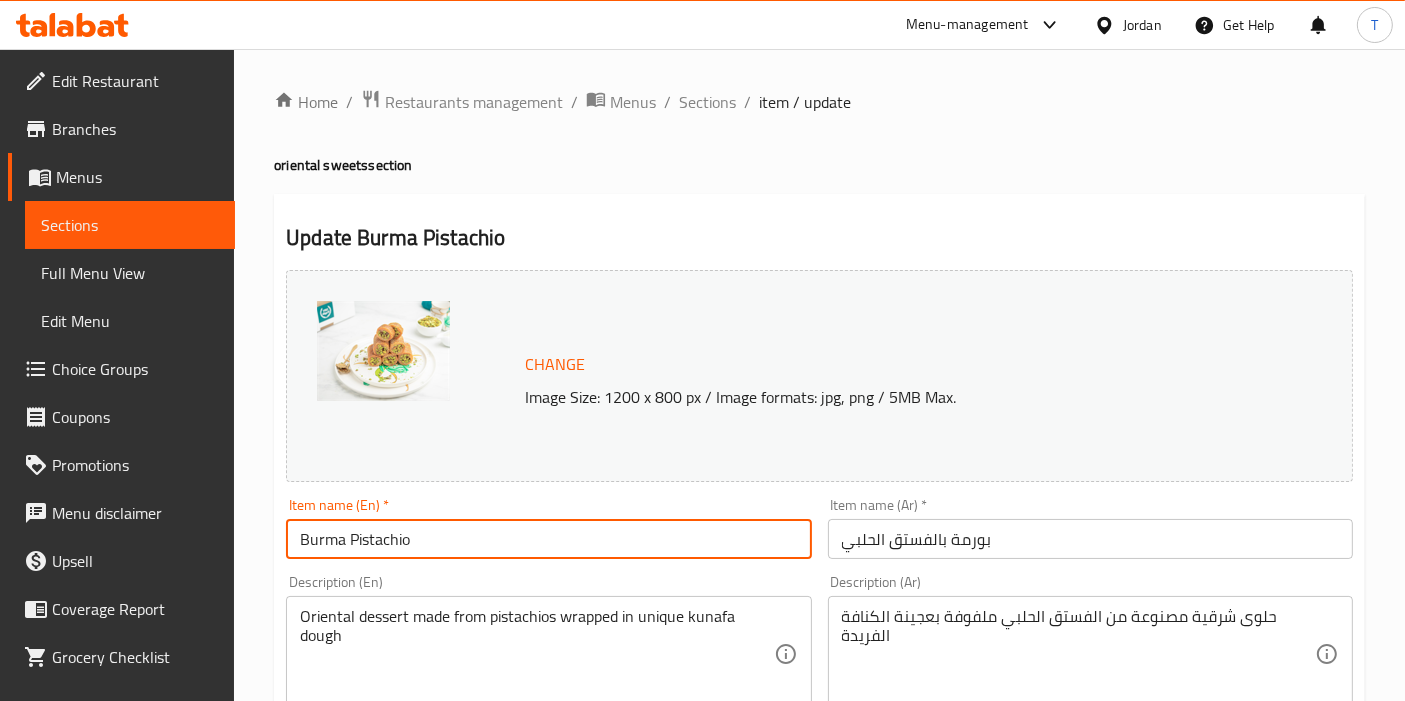 click on "Burma Pistachio" at bounding box center [548, 539] 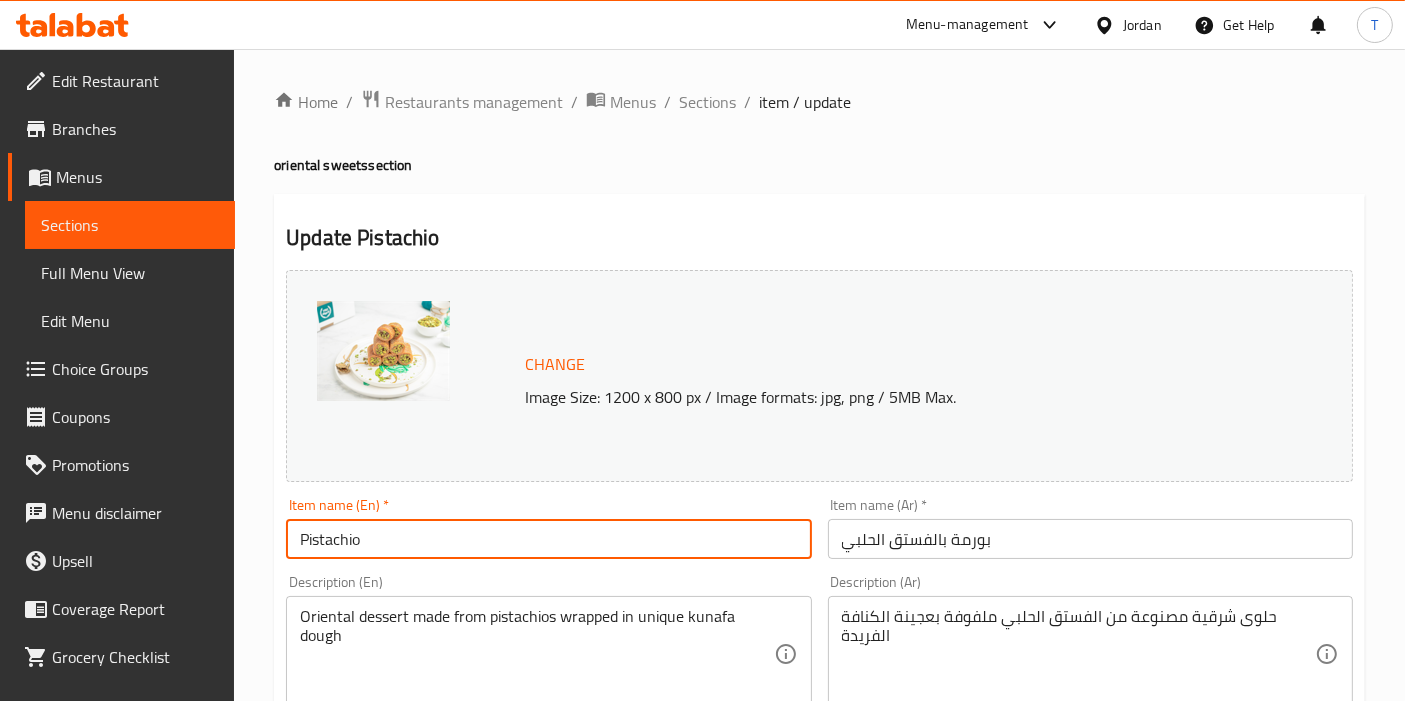 click on "Pistachio" at bounding box center (548, 539) 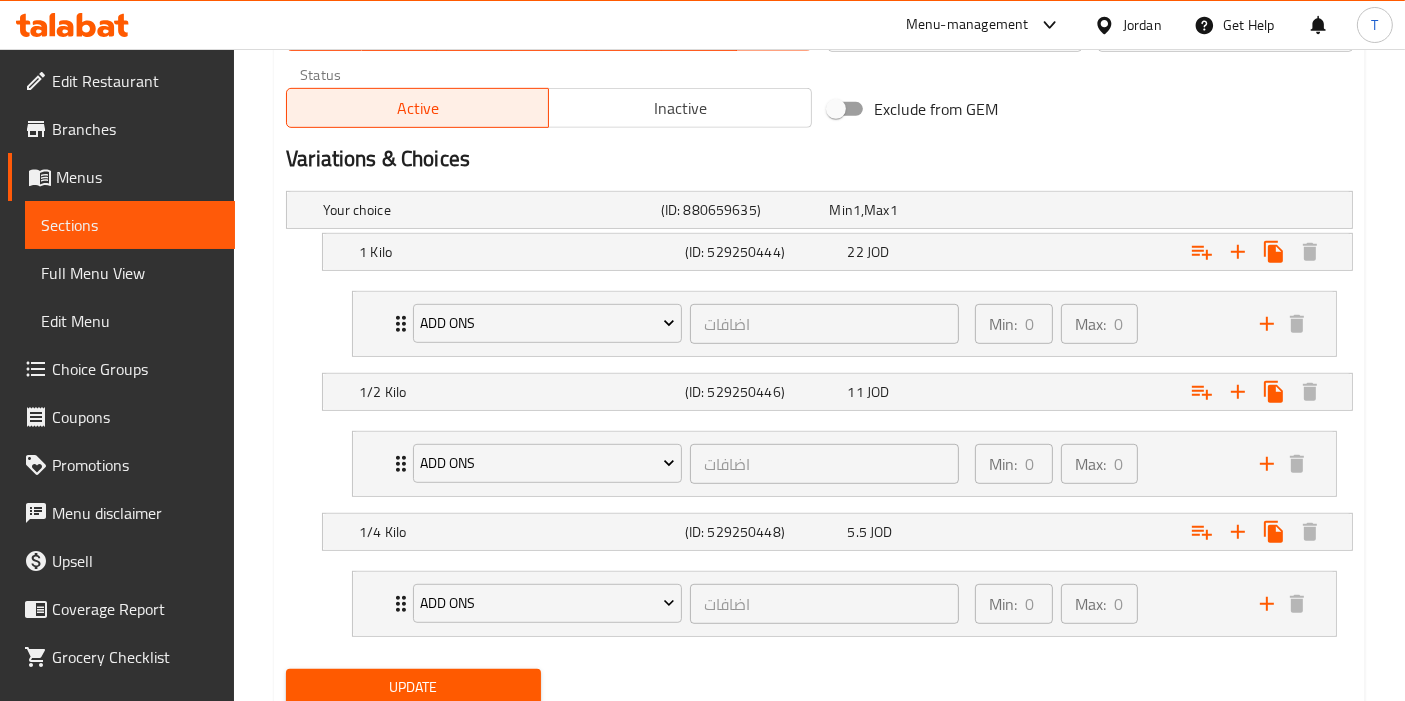 scroll, scrollTop: 1084, scrollLeft: 0, axis: vertical 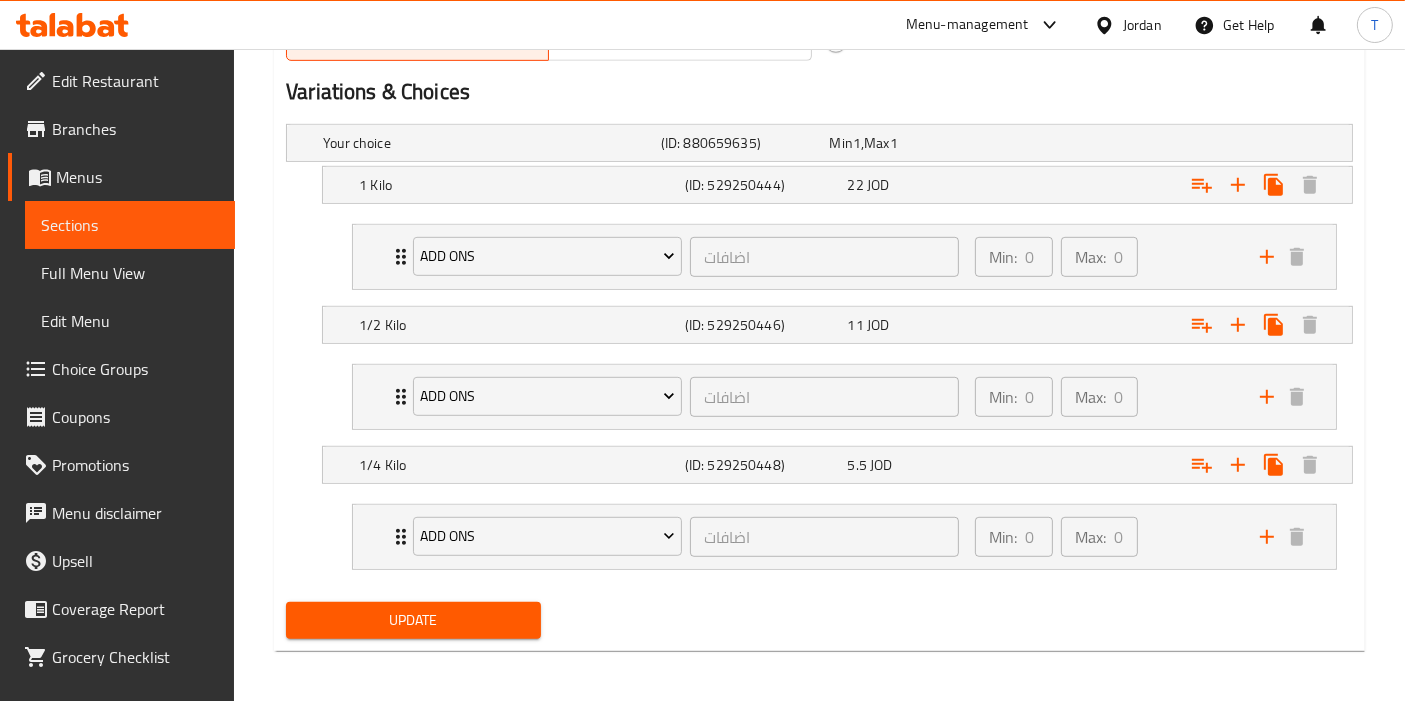 type on "Pistachio Burma" 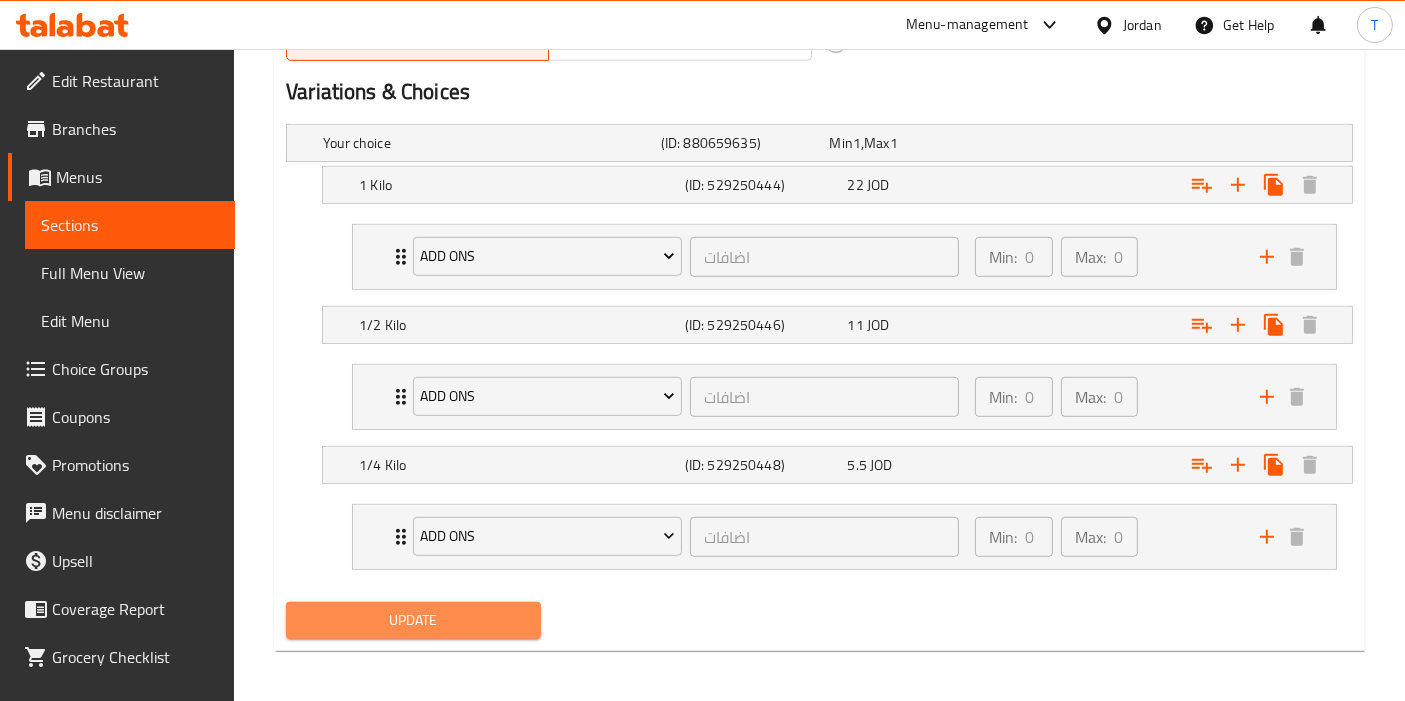 click on "Update" at bounding box center [413, 620] 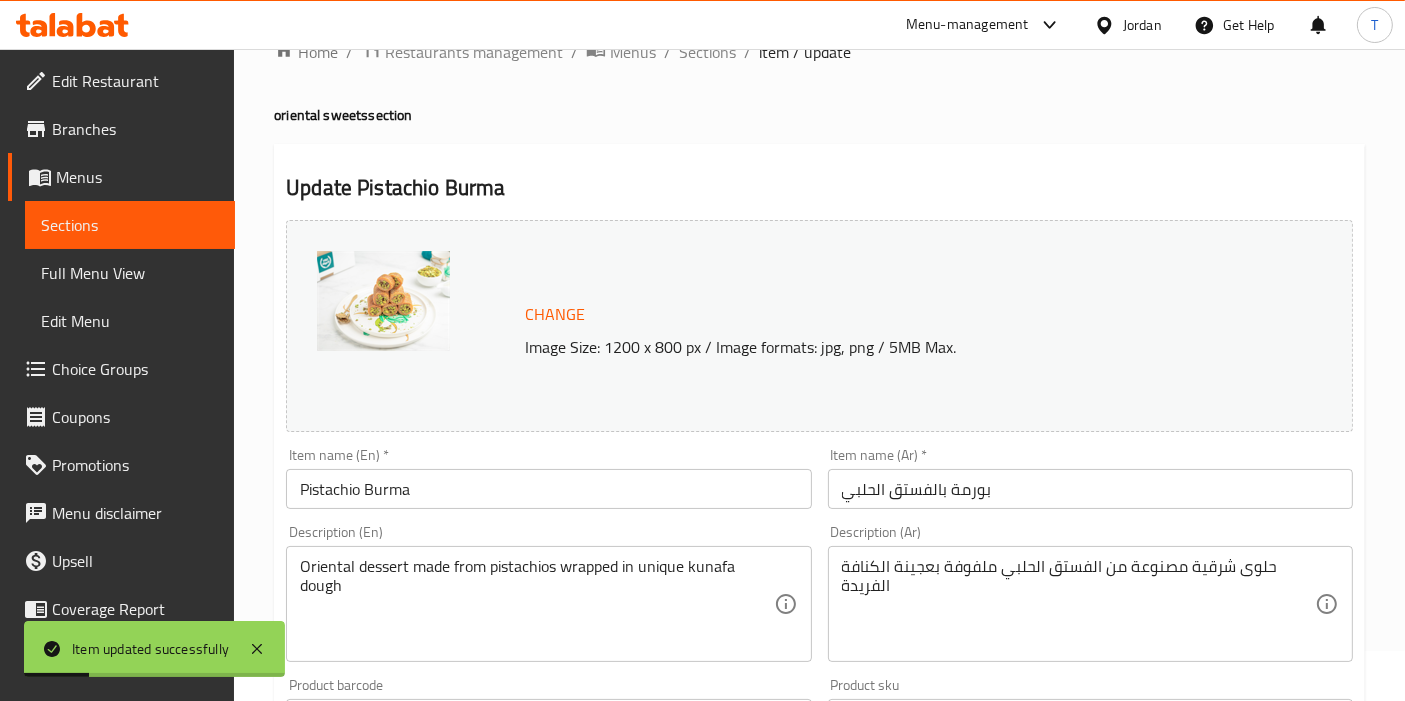 scroll, scrollTop: 0, scrollLeft: 0, axis: both 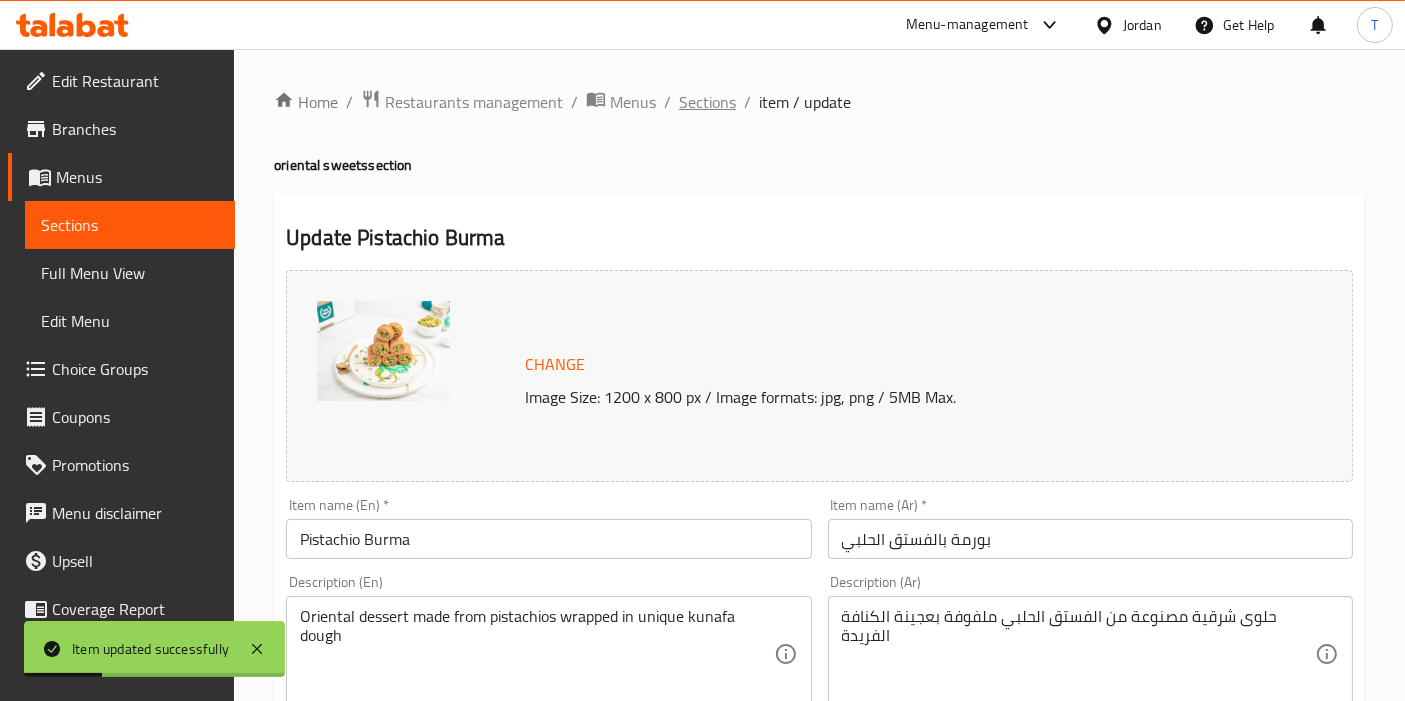 click on "Sections" at bounding box center [707, 102] 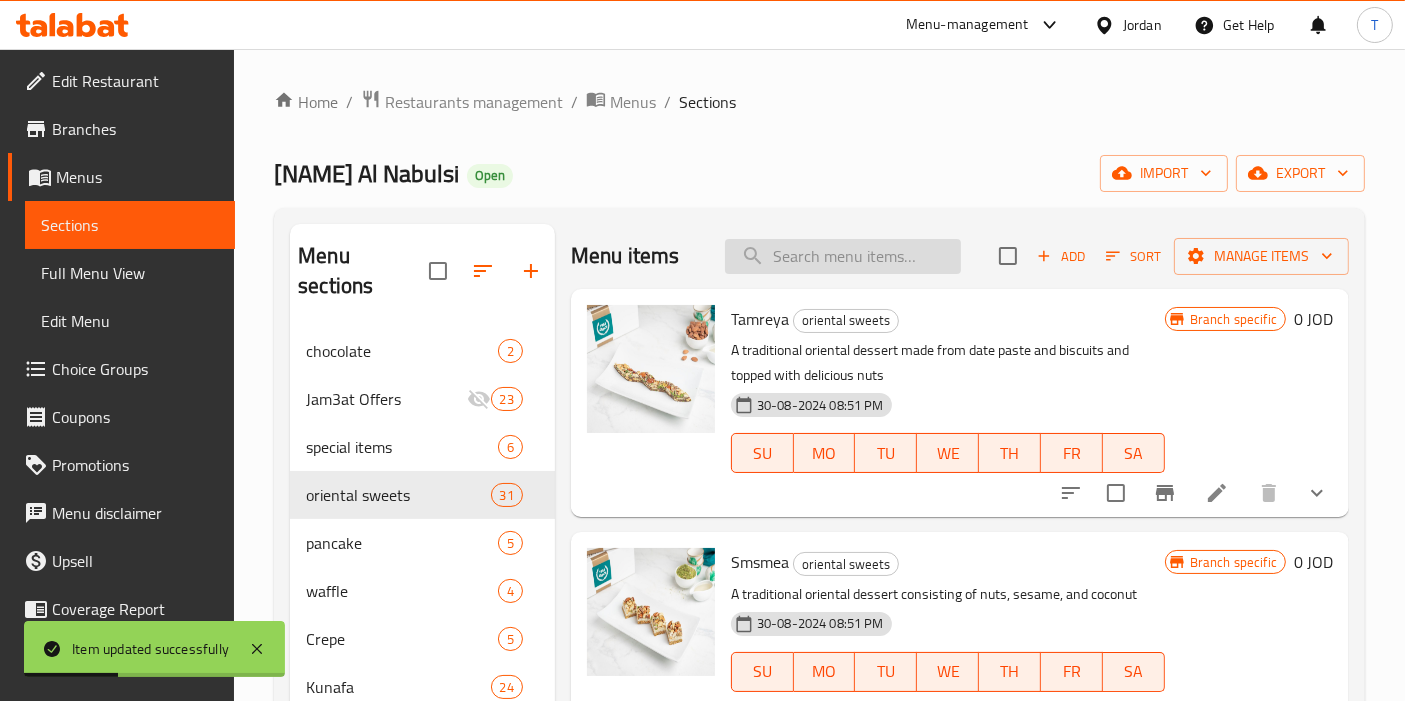 click at bounding box center (843, 256) 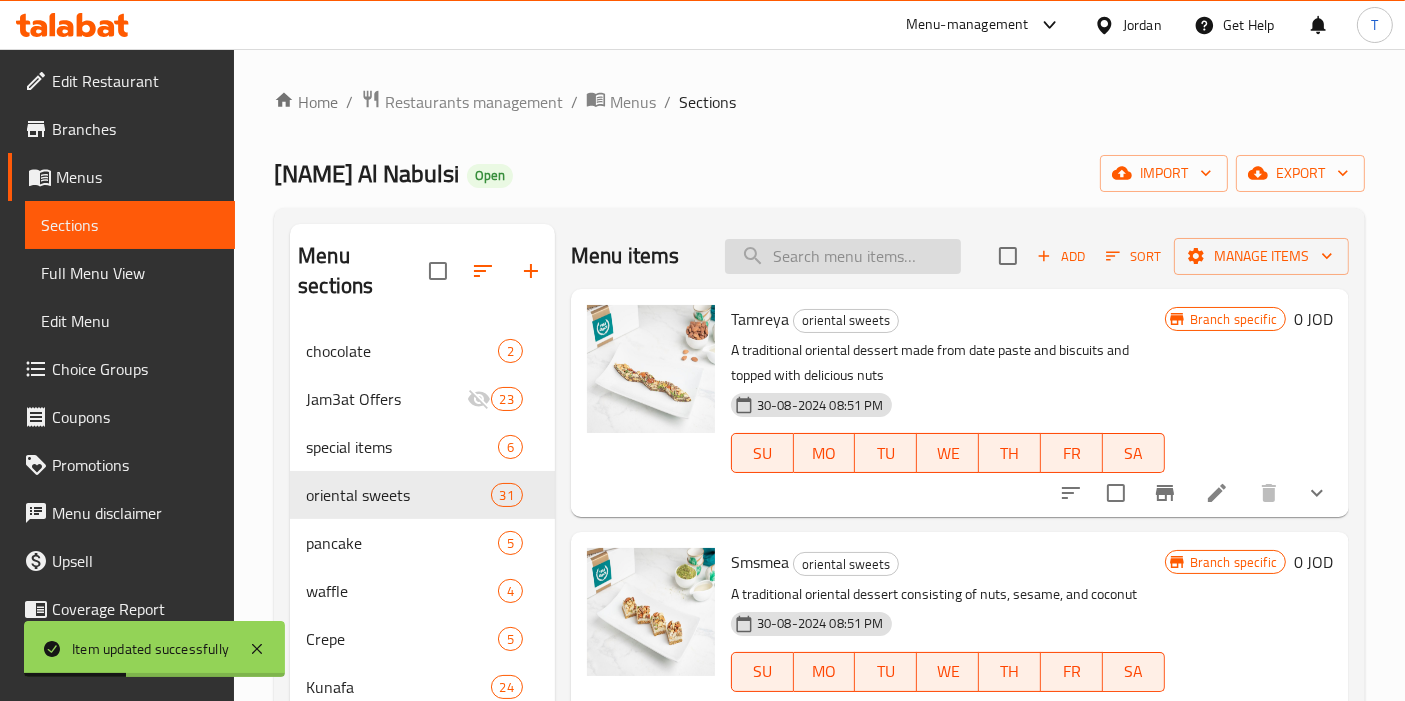 paste on "Basma with pistachio" 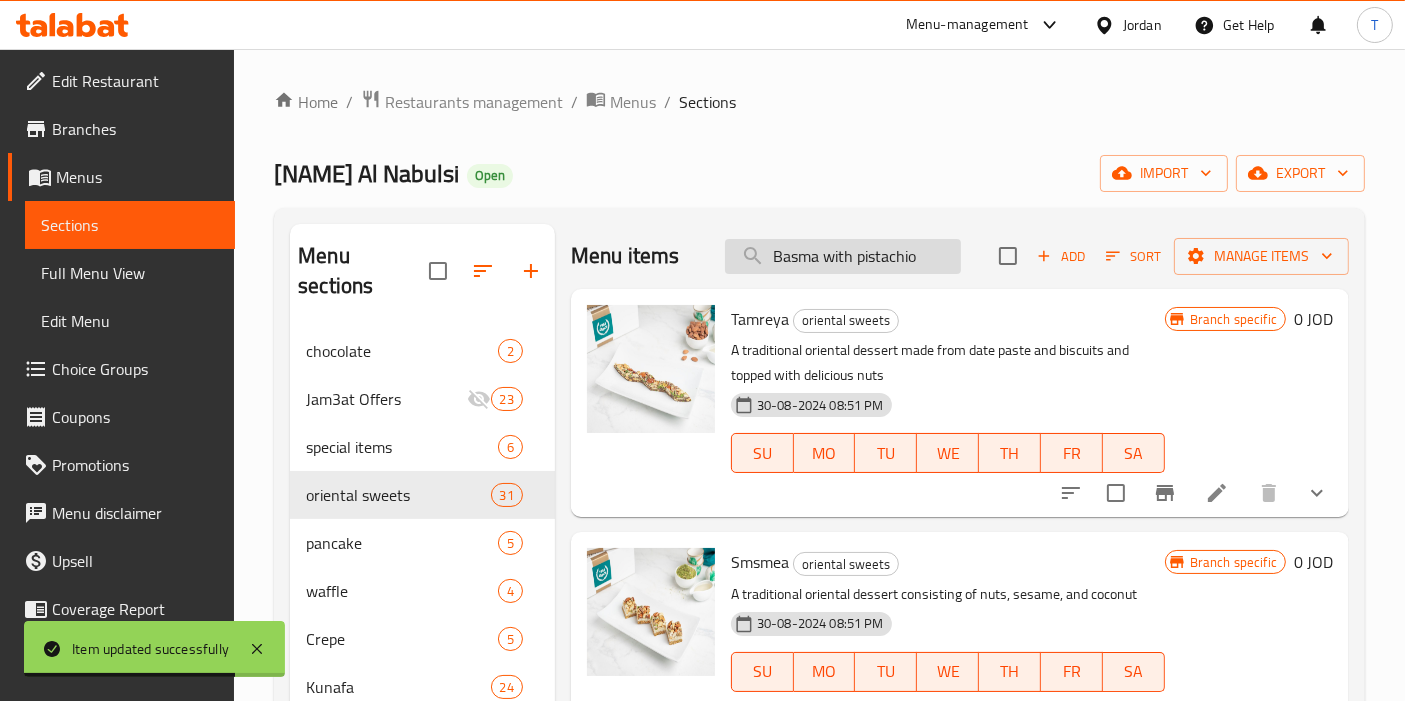 click on "Basma with pistachio" at bounding box center (843, 256) 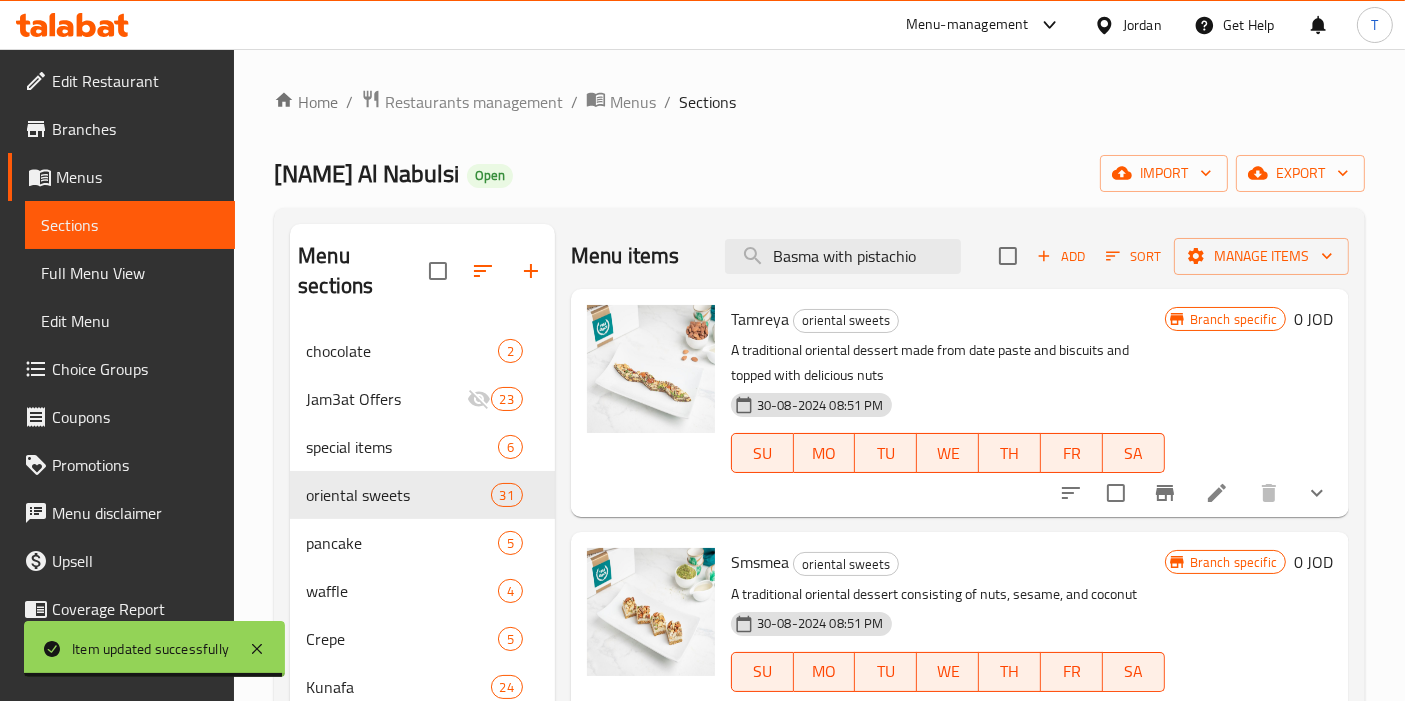 drag, startPoint x: 925, startPoint y: 245, endPoint x: 772, endPoint y: 224, distance: 154.43445 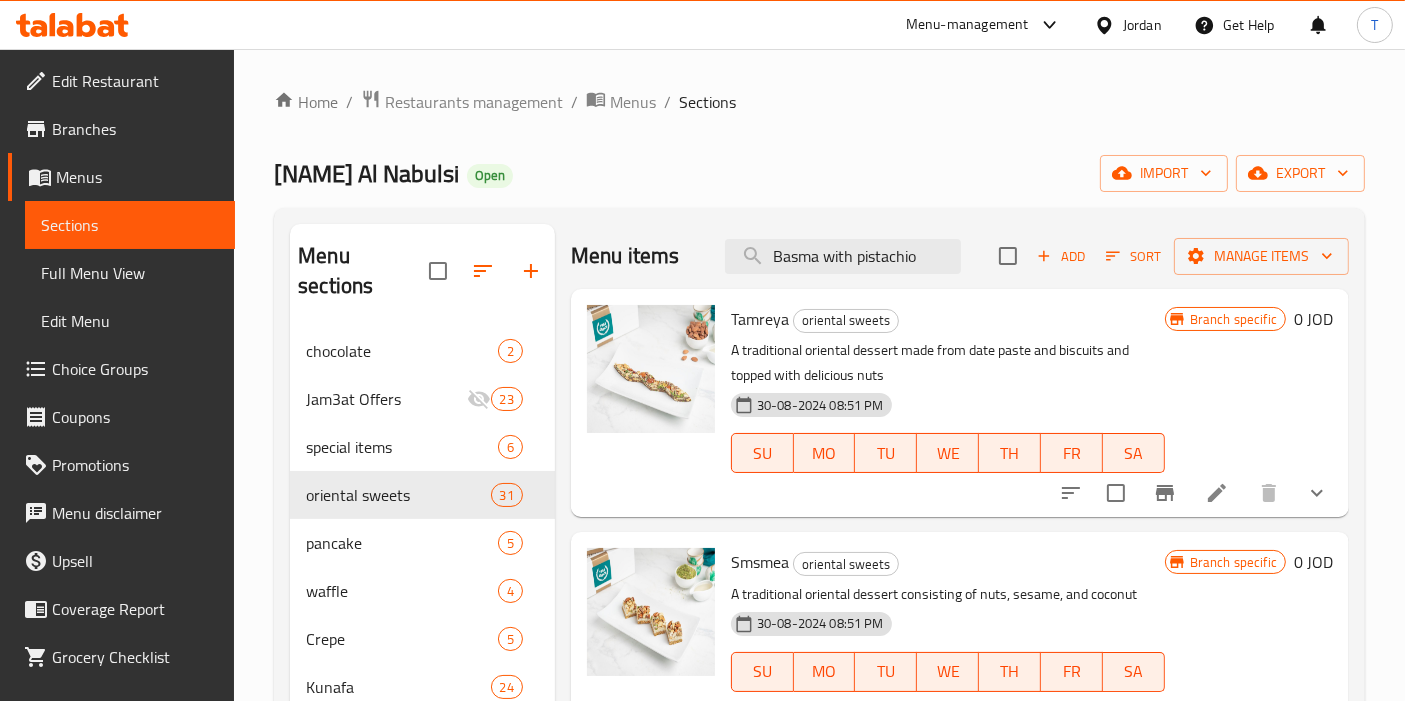 type on "B" 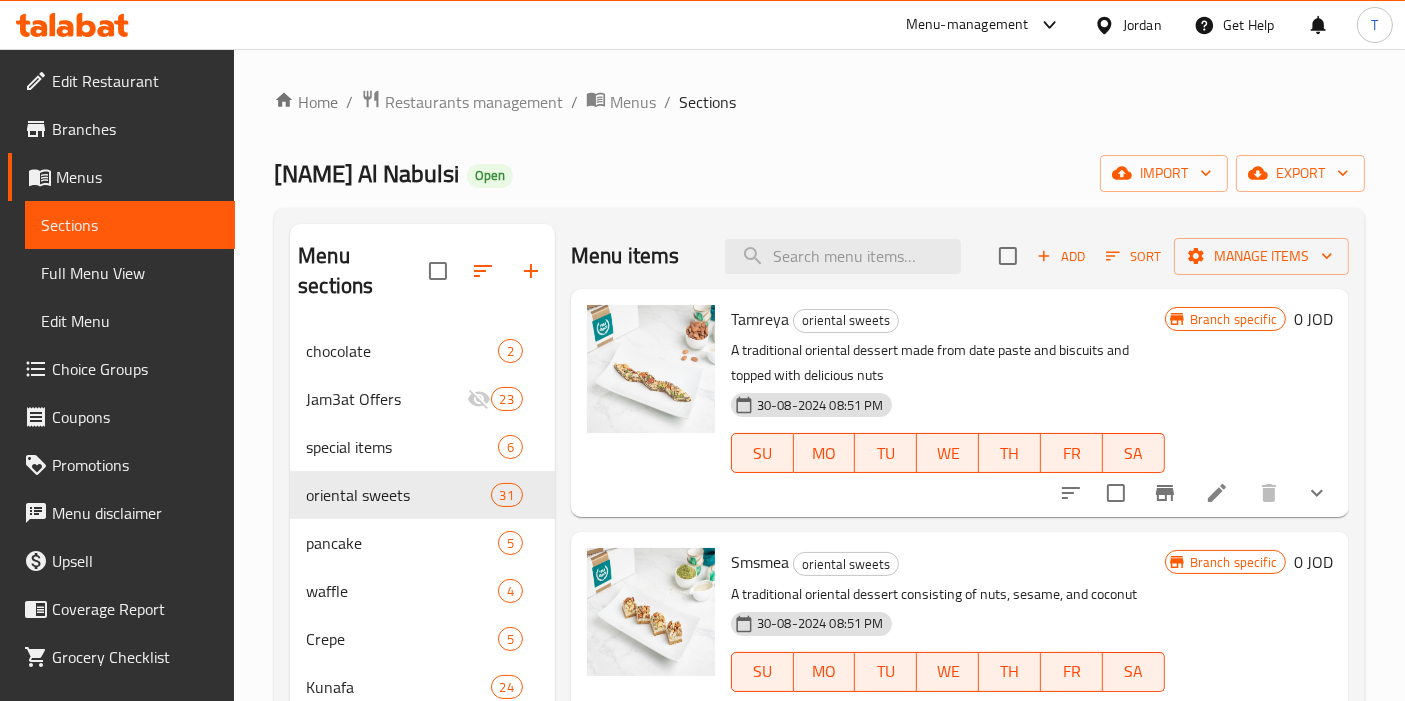 paste on "Basma with pistachio" 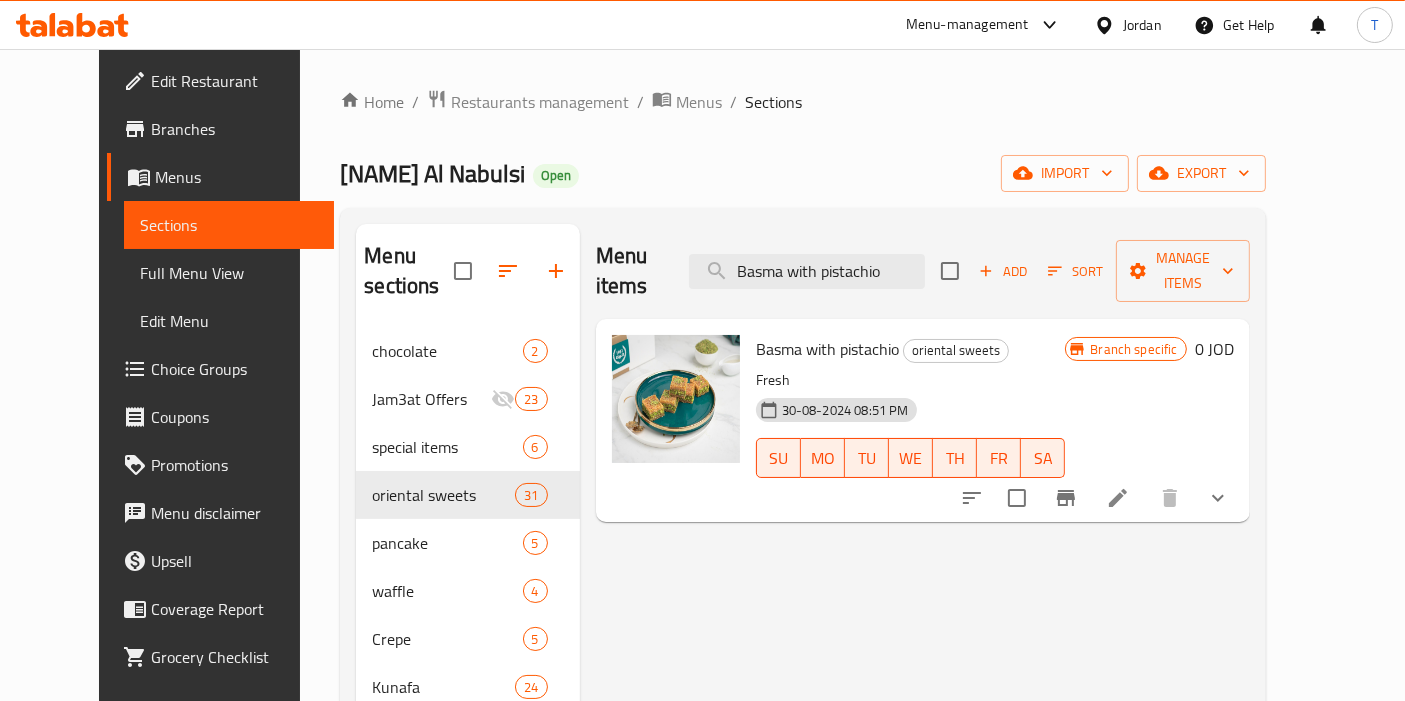 click at bounding box center (1118, 498) 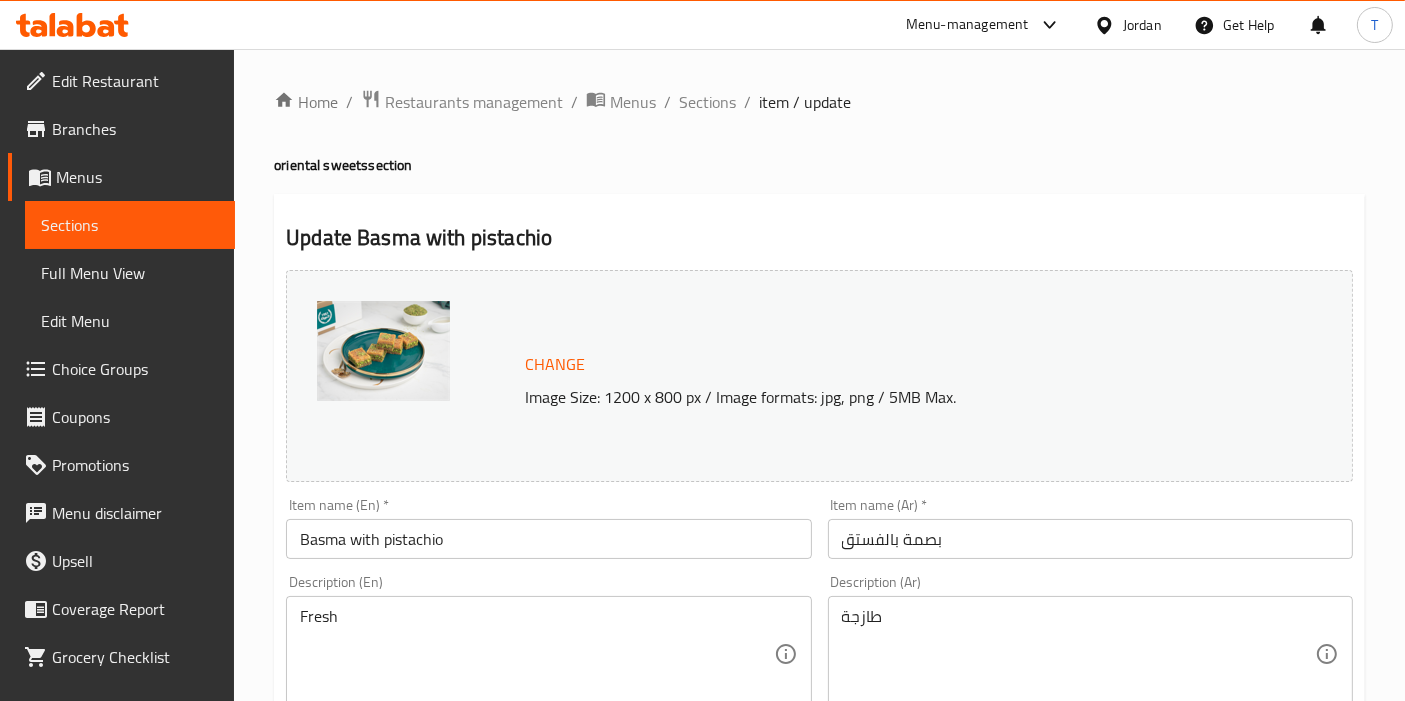 click on "Basma with pistachio" at bounding box center [548, 539] 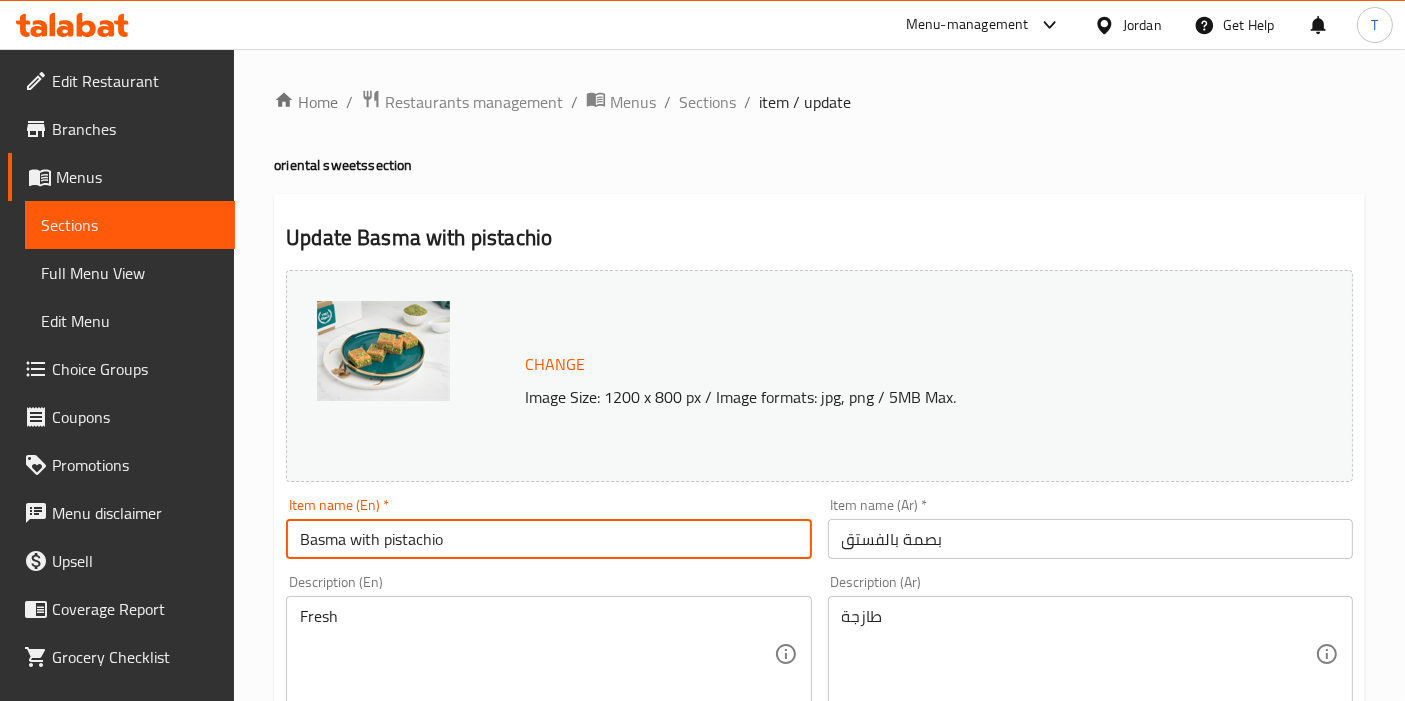 click on "Basma with pistachio" at bounding box center [548, 539] 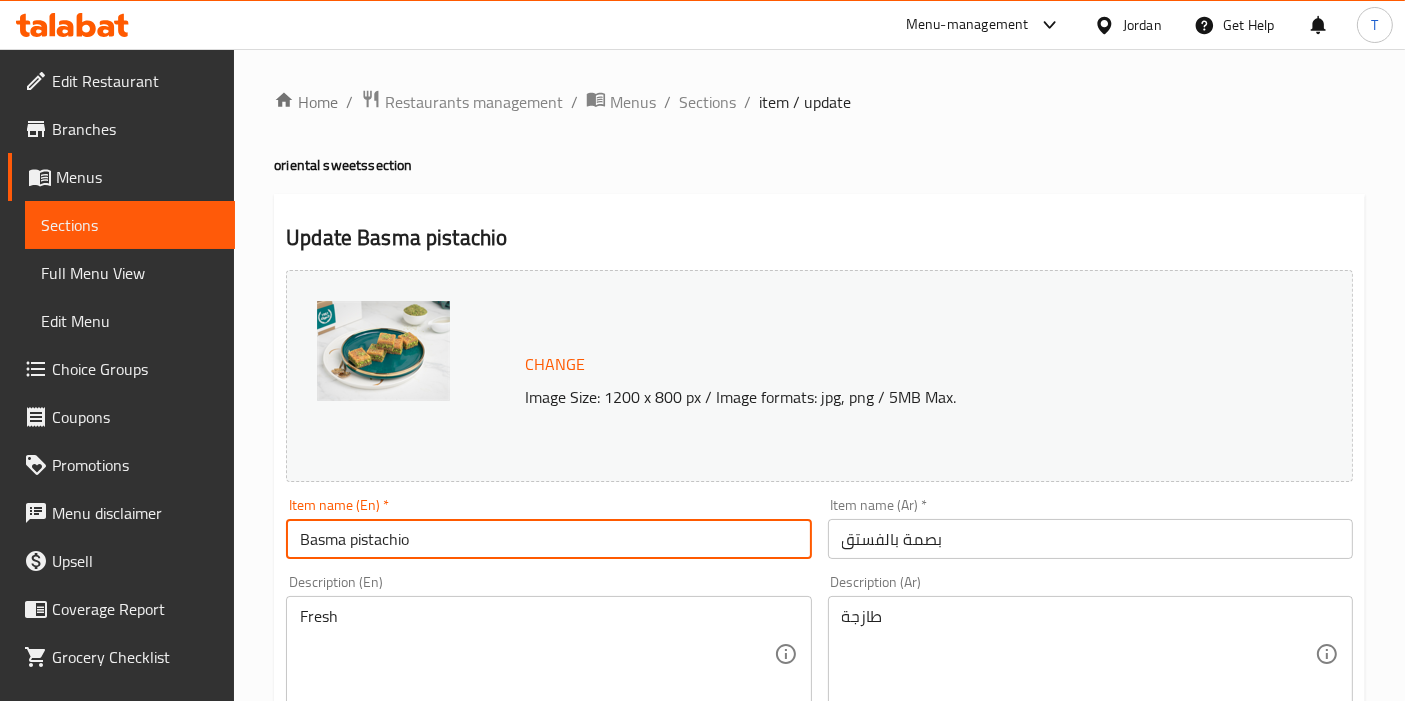 click on "Basma pistachio" at bounding box center (548, 539) 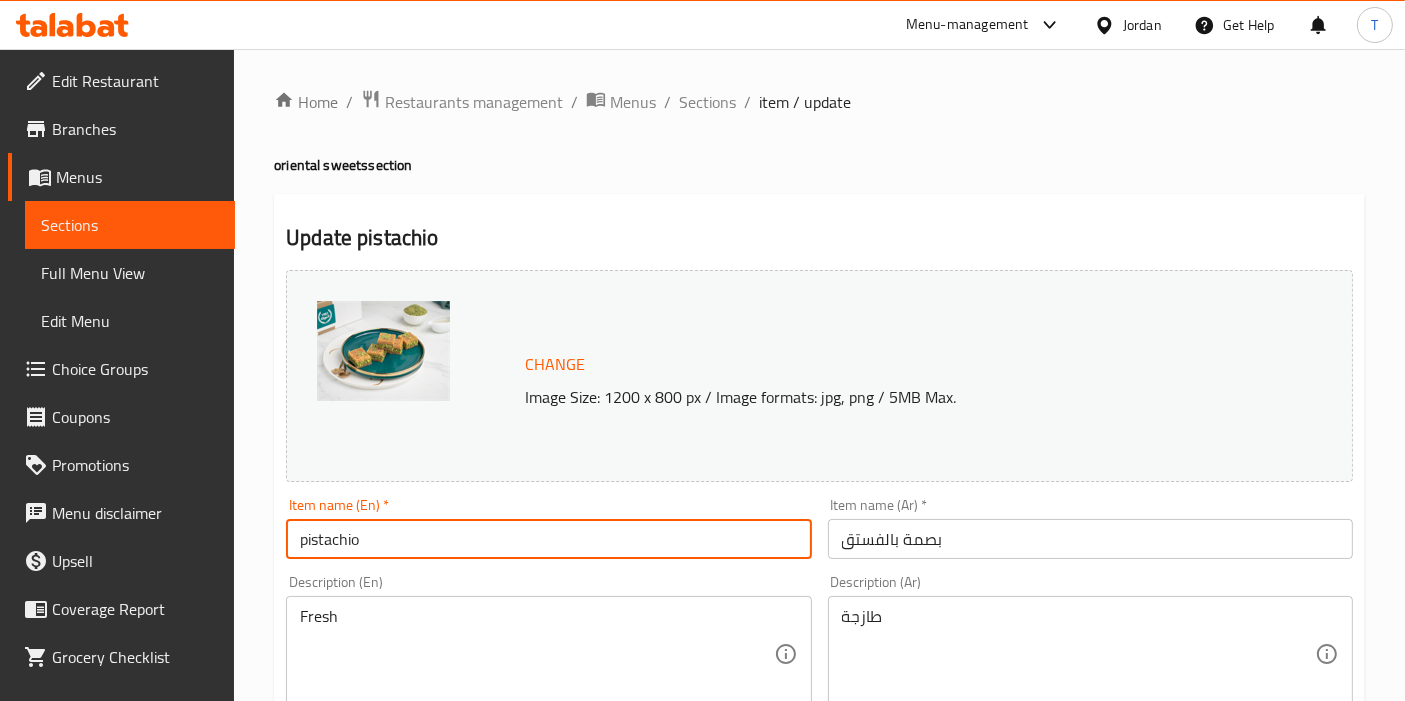 click on "pistachio" at bounding box center [548, 539] 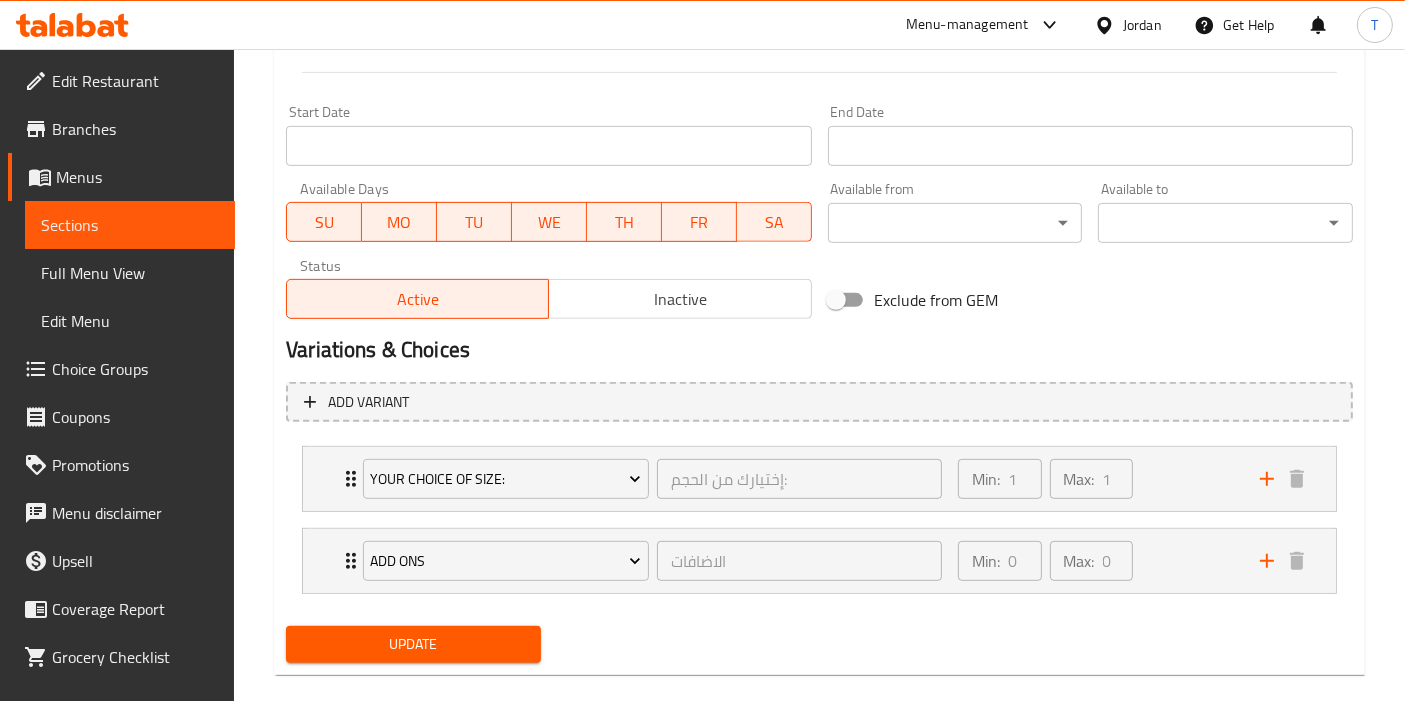 scroll, scrollTop: 853, scrollLeft: 0, axis: vertical 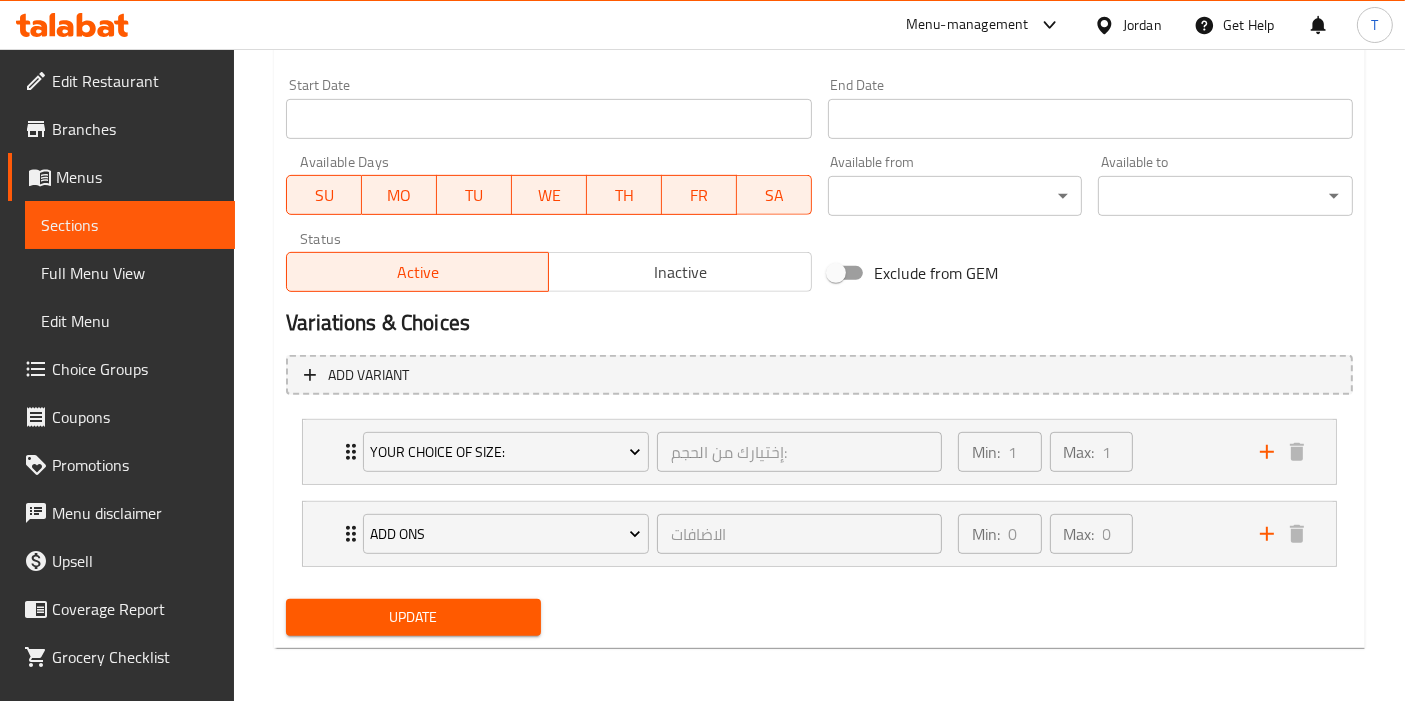 type on "pistachio Basma" 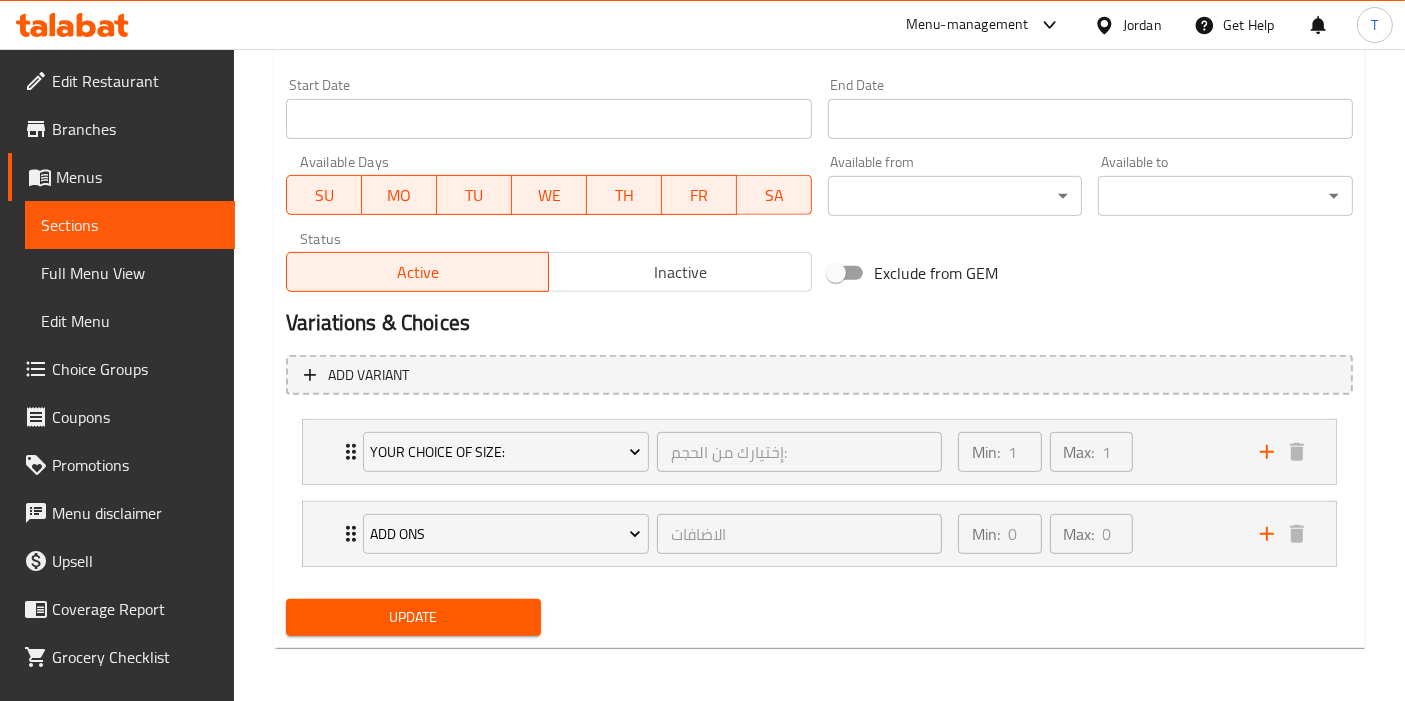 click on "Update" at bounding box center (413, 617) 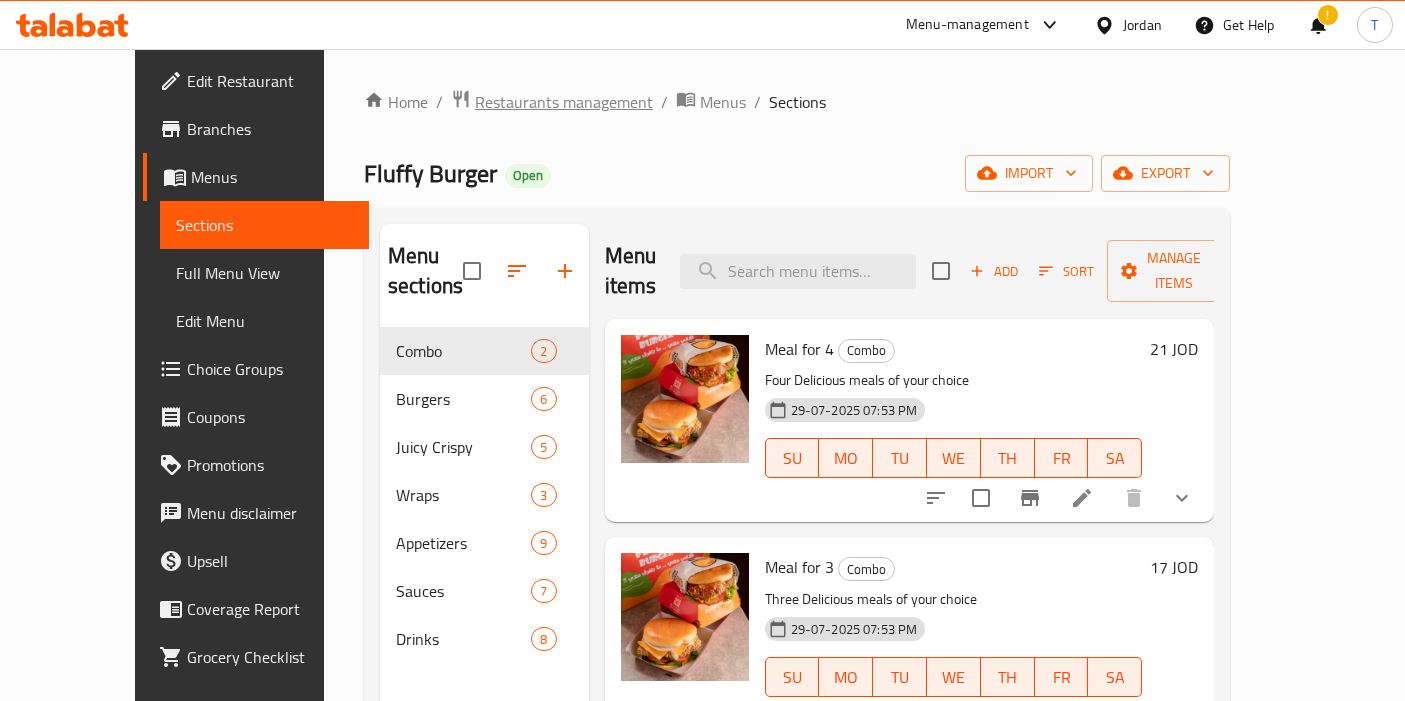 scroll, scrollTop: 0, scrollLeft: 0, axis: both 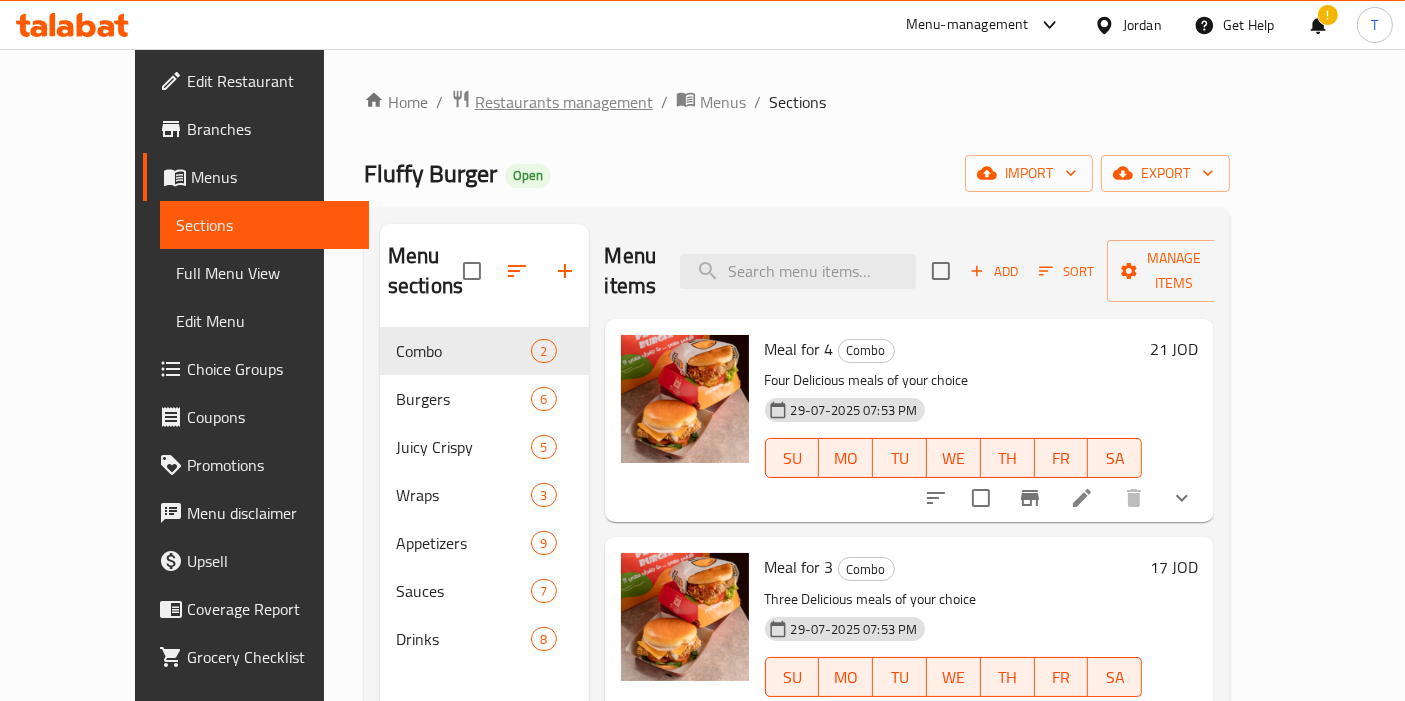 click on "Restaurants management" at bounding box center (564, 102) 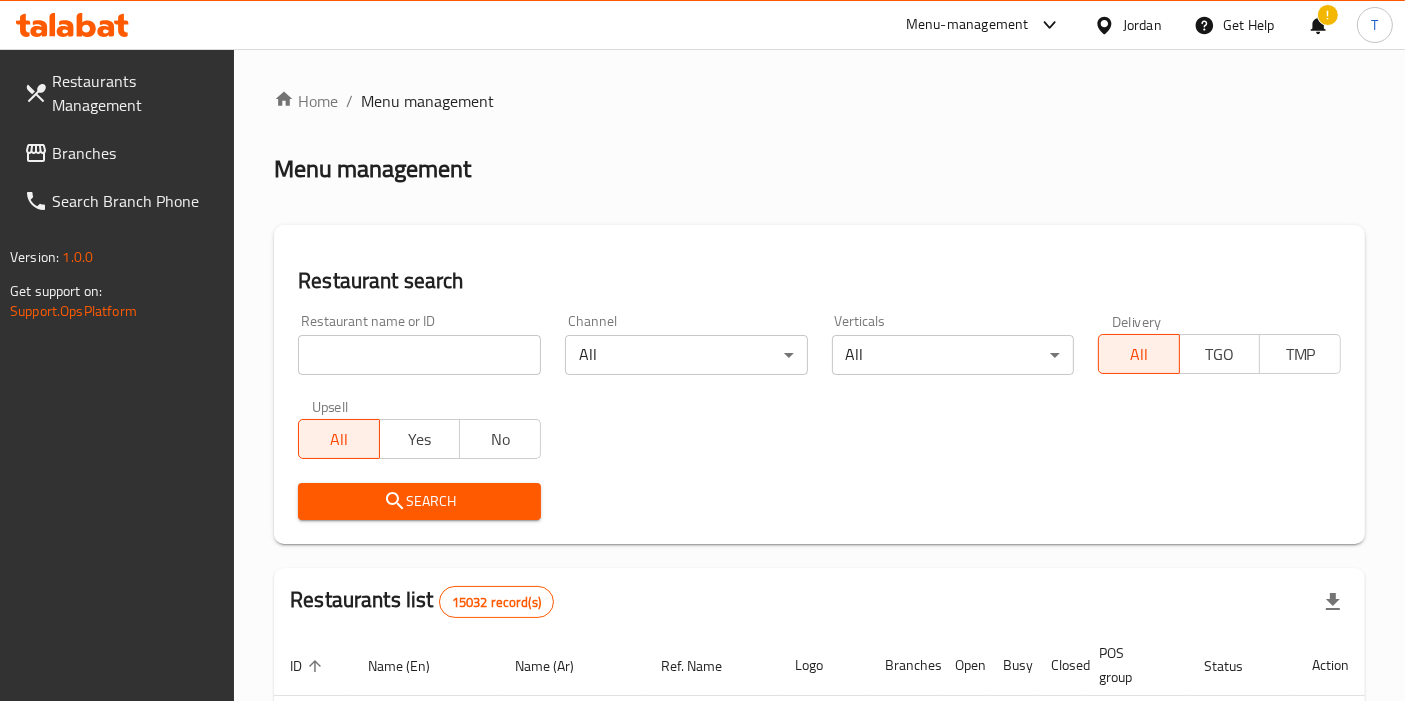 click at bounding box center [419, 355] 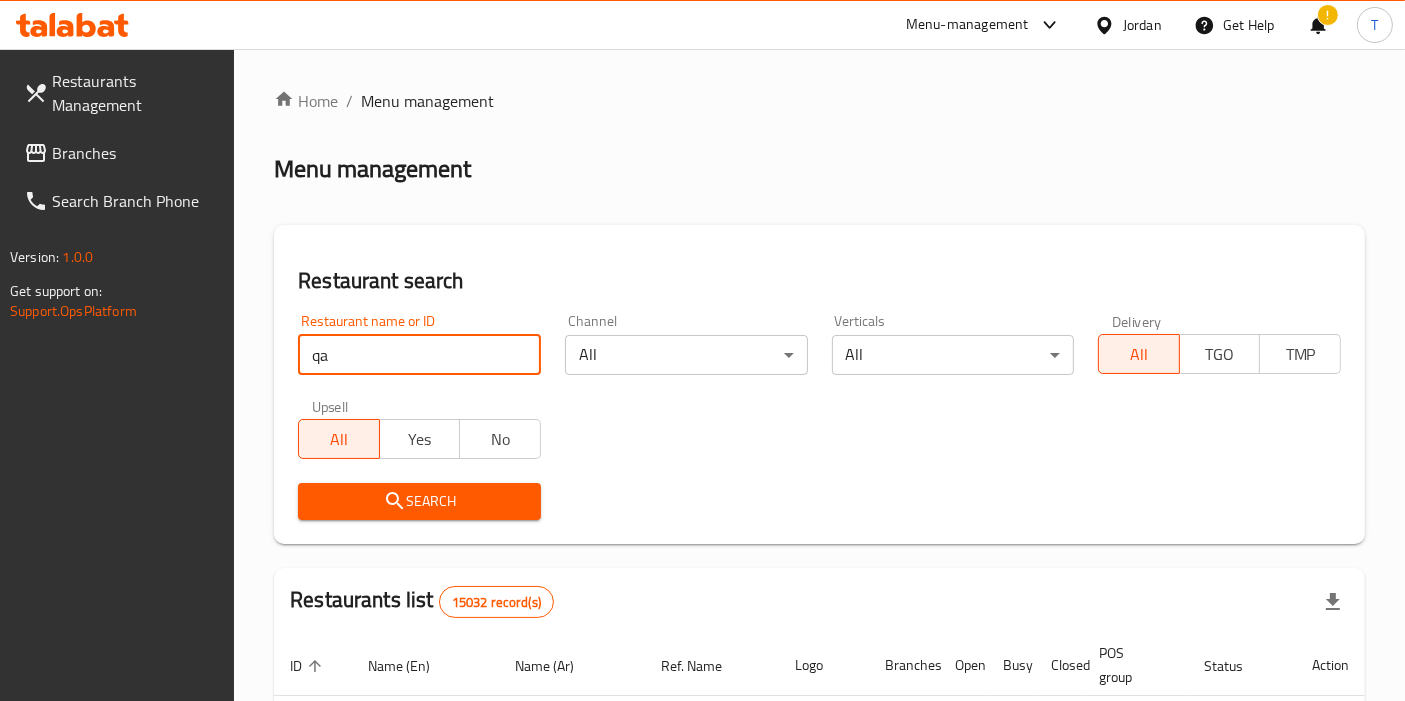 type on "Qanadeel Al-Sham" 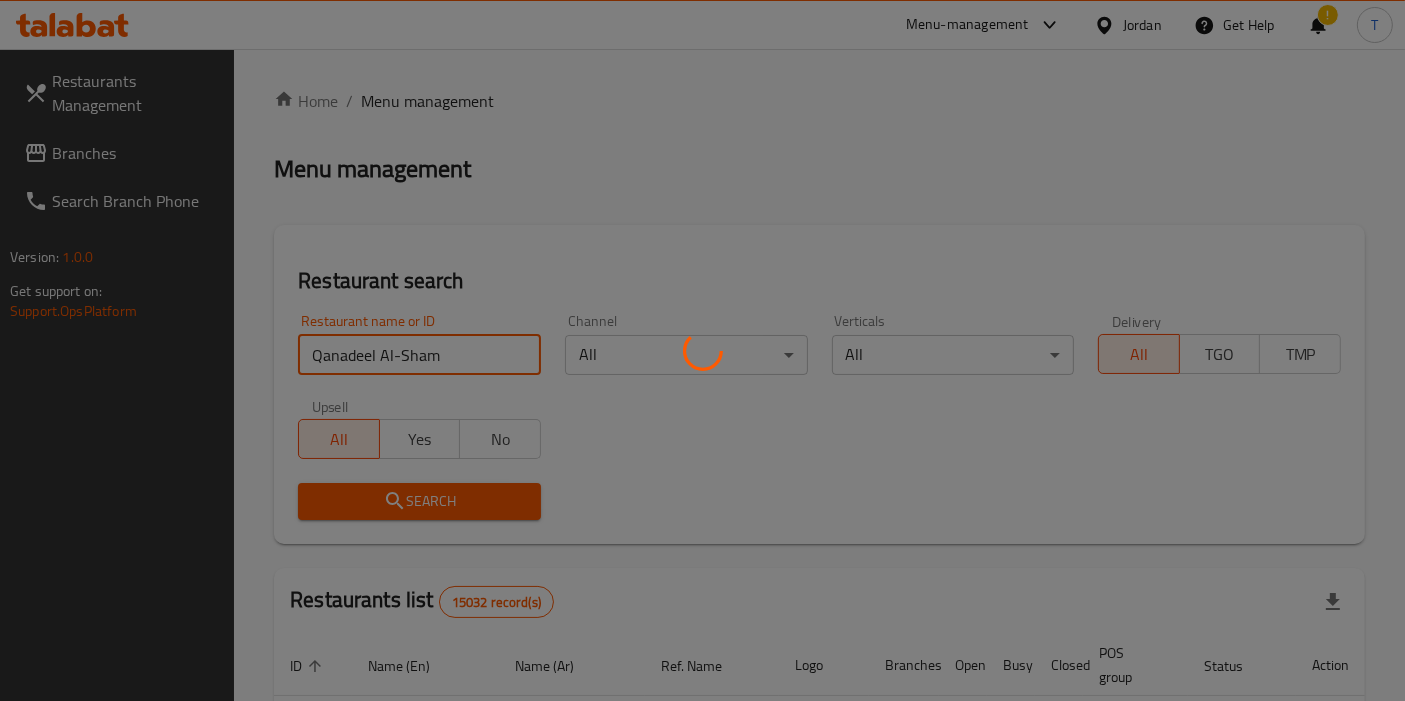 click on "Search" at bounding box center [419, 501] 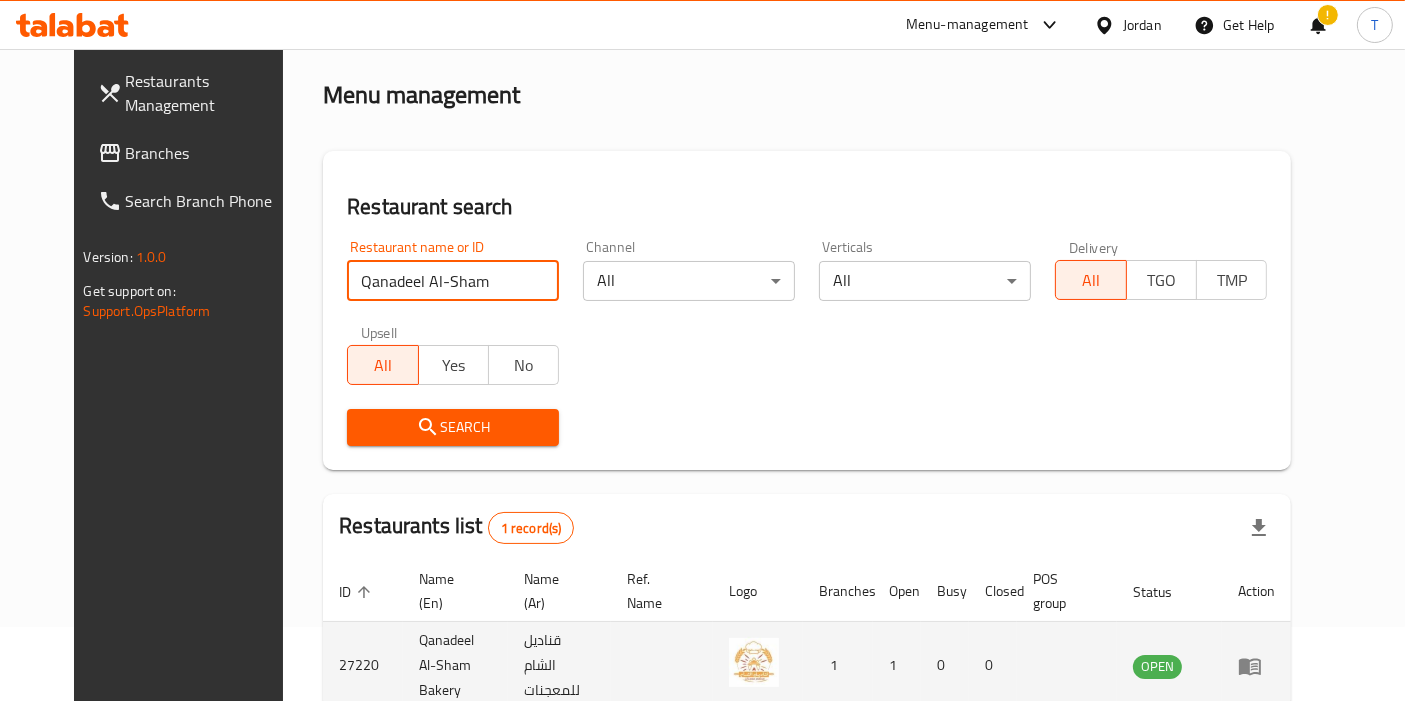 scroll, scrollTop: 173, scrollLeft: 0, axis: vertical 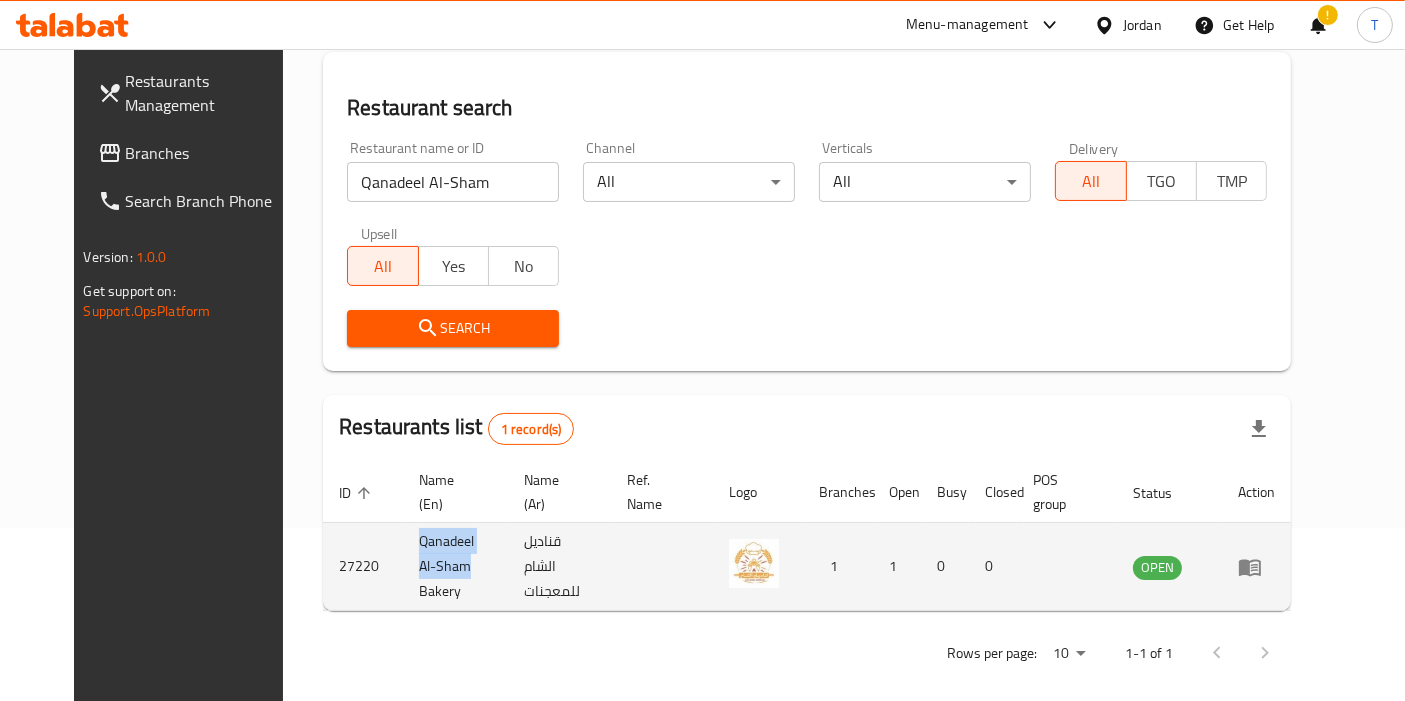 drag, startPoint x: 369, startPoint y: 546, endPoint x: 465, endPoint y: 538, distance: 96.332756 